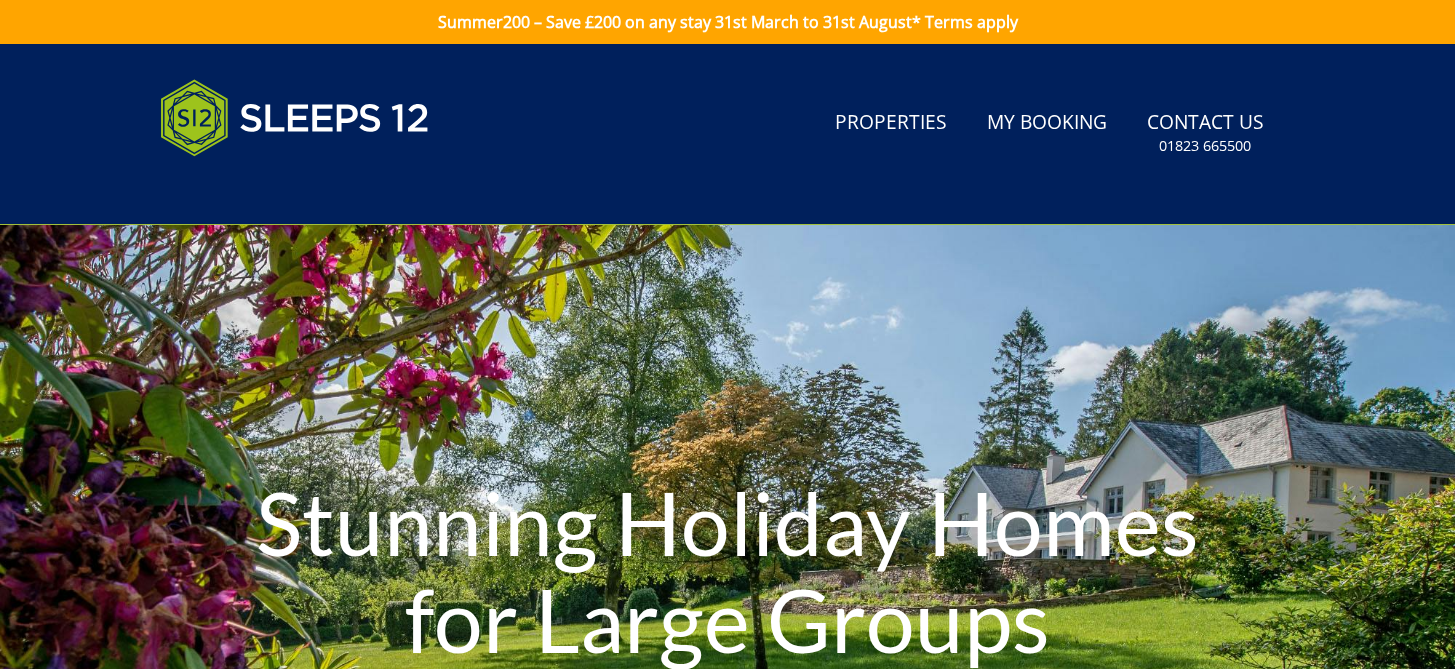 scroll, scrollTop: 0, scrollLeft: 0, axis: both 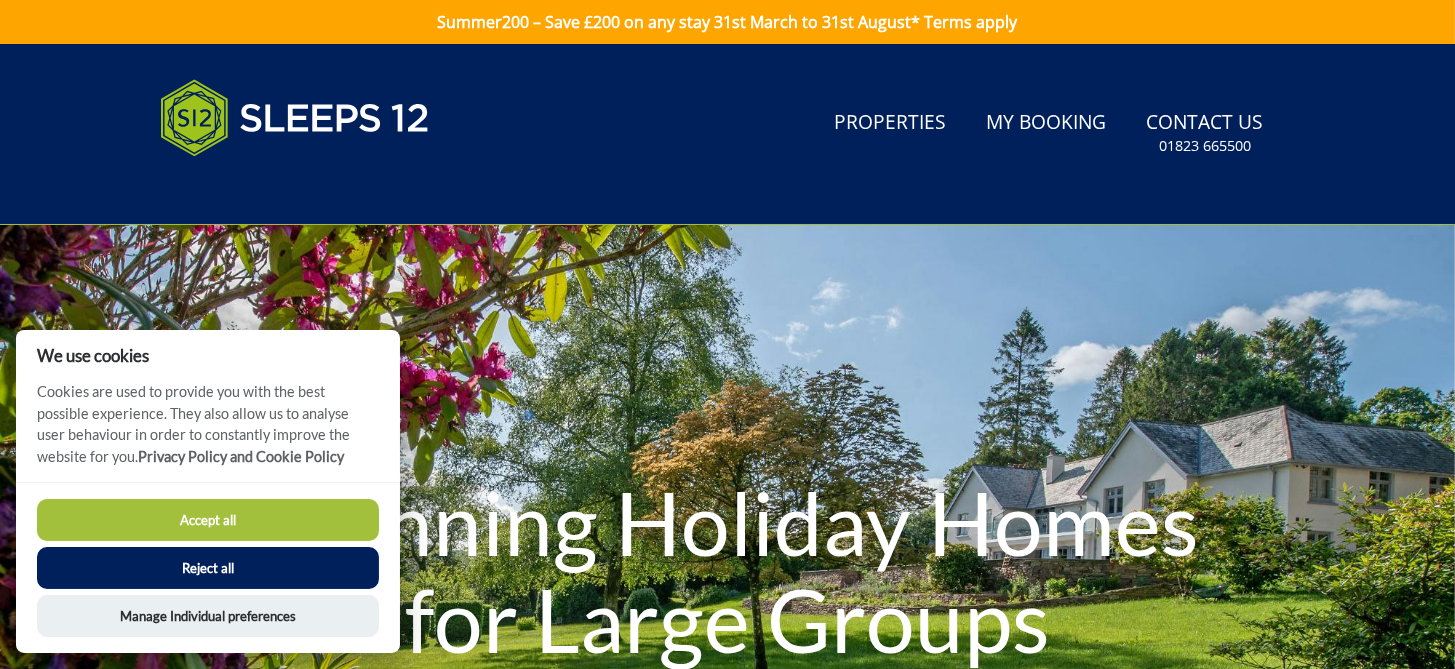 click on "Reject all" at bounding box center [208, 568] 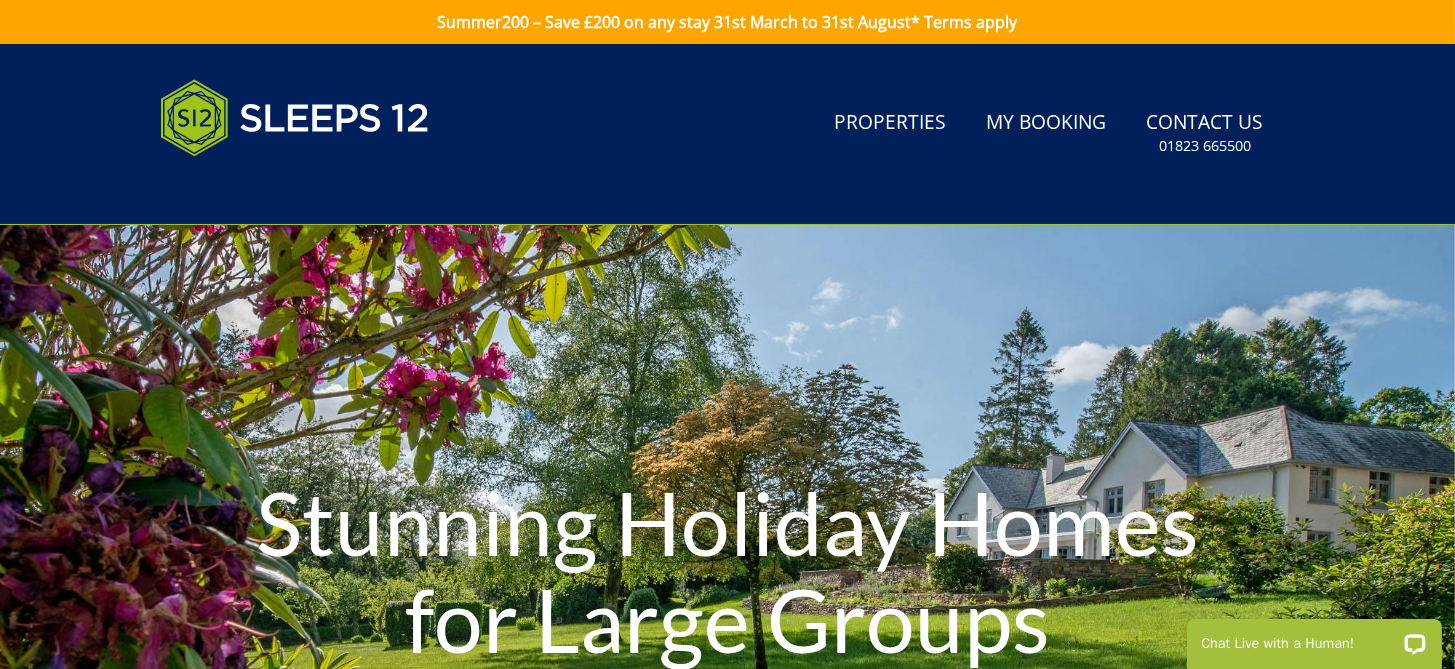 scroll, scrollTop: 0, scrollLeft: 0, axis: both 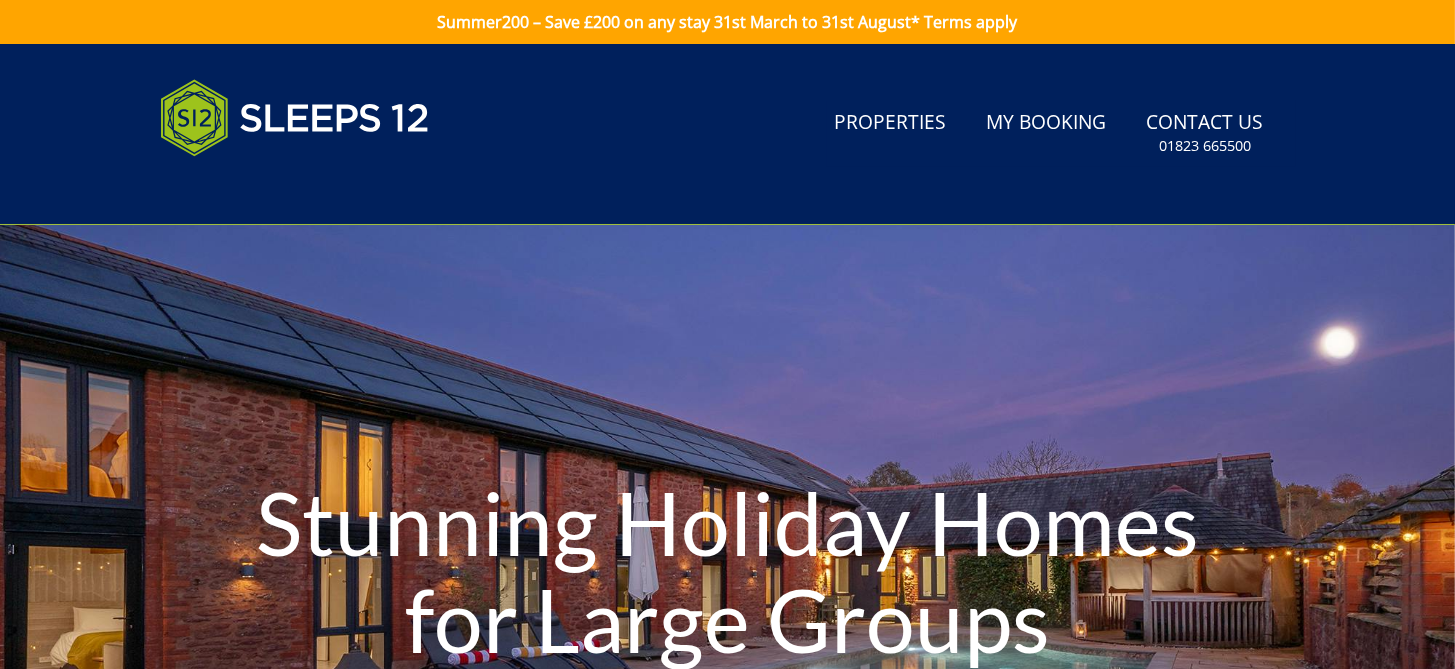 click on "Search
Menu
Properties
My Booking
Contact Us  01823 665500
Search  Check Availability" at bounding box center [727, 134] 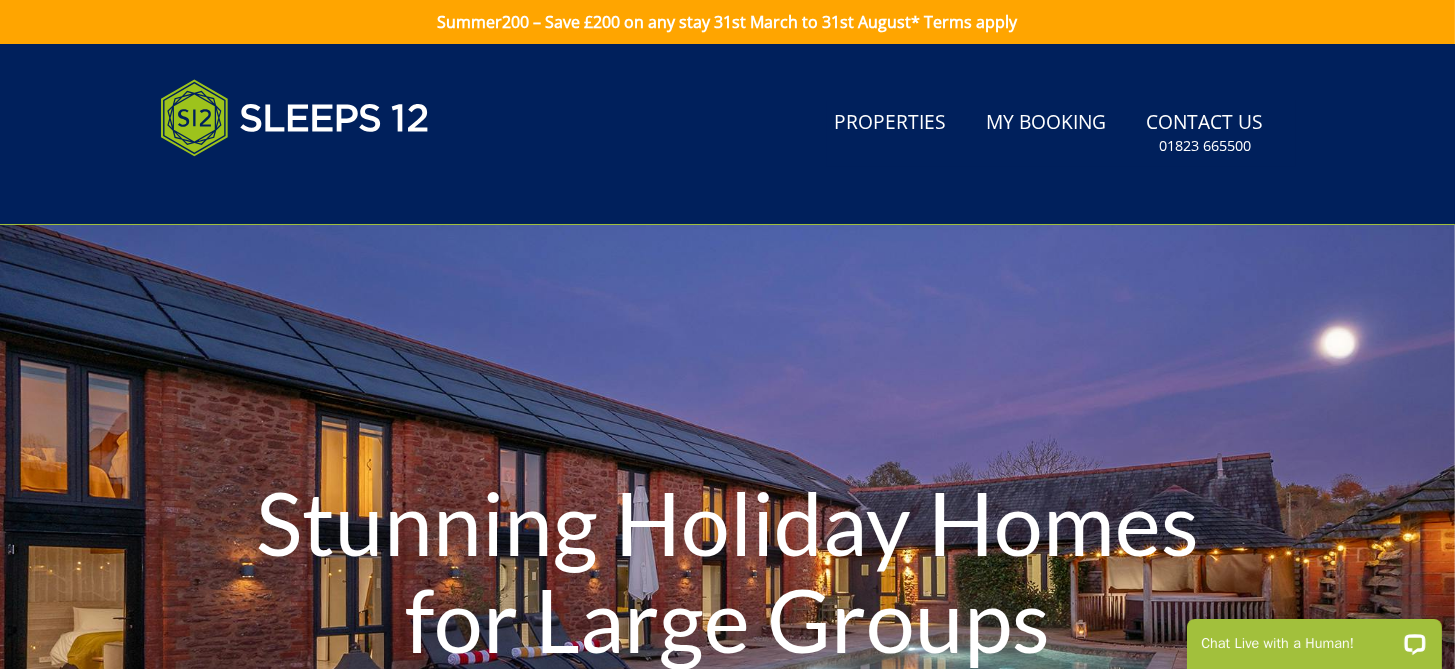scroll, scrollTop: 0, scrollLeft: 0, axis: both 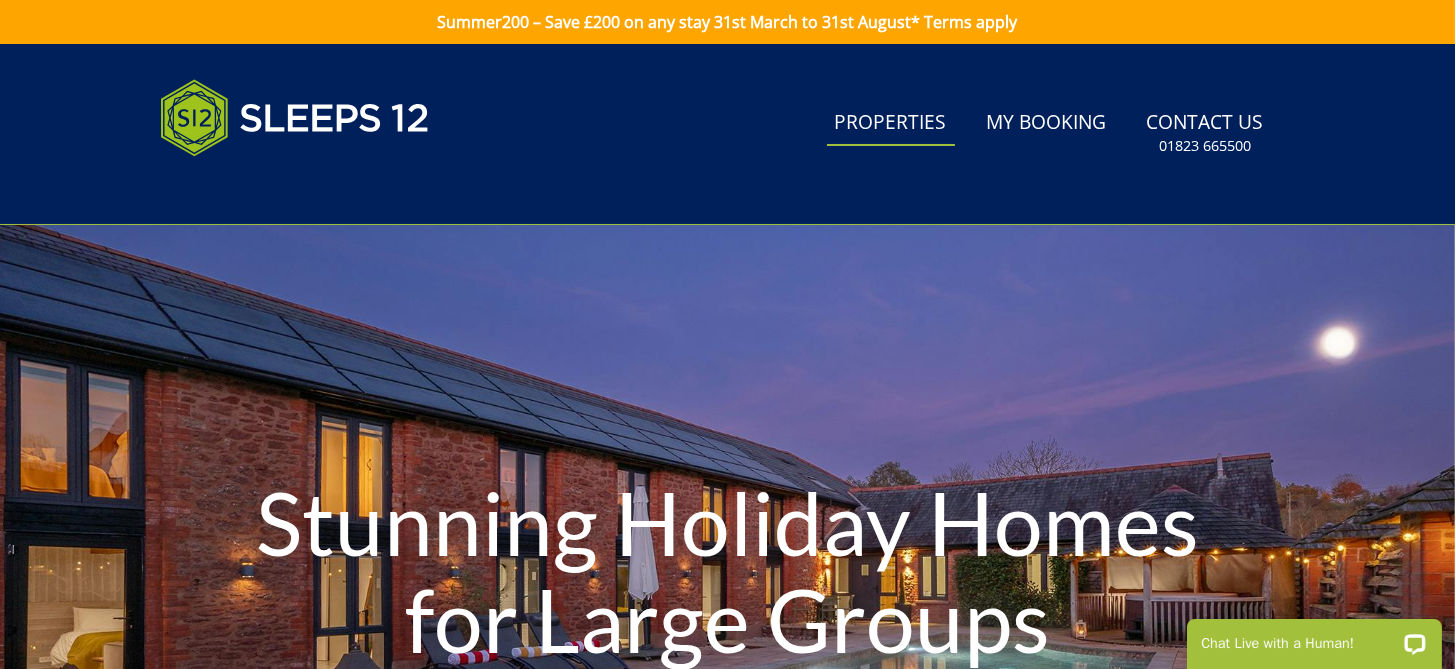 click on "Properties" at bounding box center [891, 123] 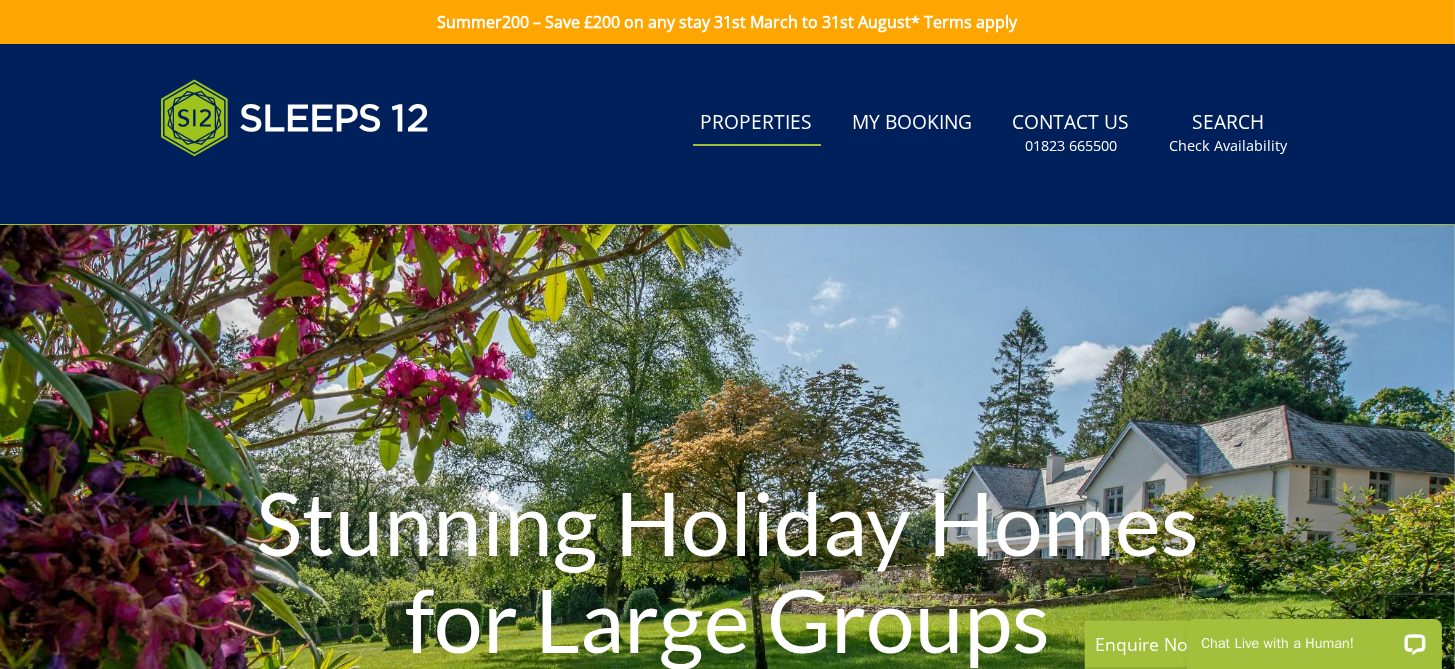 scroll, scrollTop: 0, scrollLeft: 0, axis: both 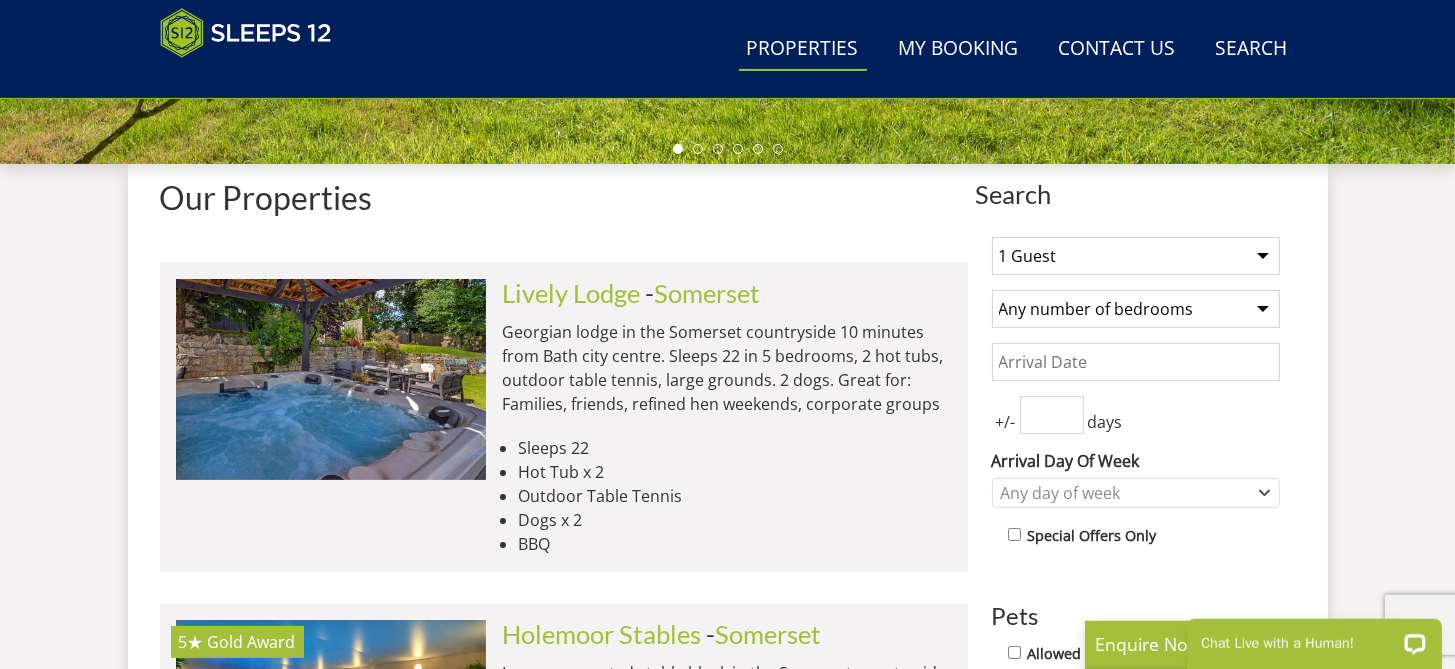 click on "1 Guest
2 Guests
3 Guests
4 Guests
5 Guests
6 Guests
7 Guests
8 Guests
9 Guests
10 Guests
11 Guests
12 Guests
13 Guests
14 Guests
15 Guests
16 Guests
17 Guests
18 Guests
19 Guests
20 Guests
21 Guests
22 Guests
23 Guests
24 Guests
25 Guests
26 Guests
27 Guests
28 Guests
29 Guests
30 Guests
31 Guests
32 Guests" at bounding box center (1136, 256) 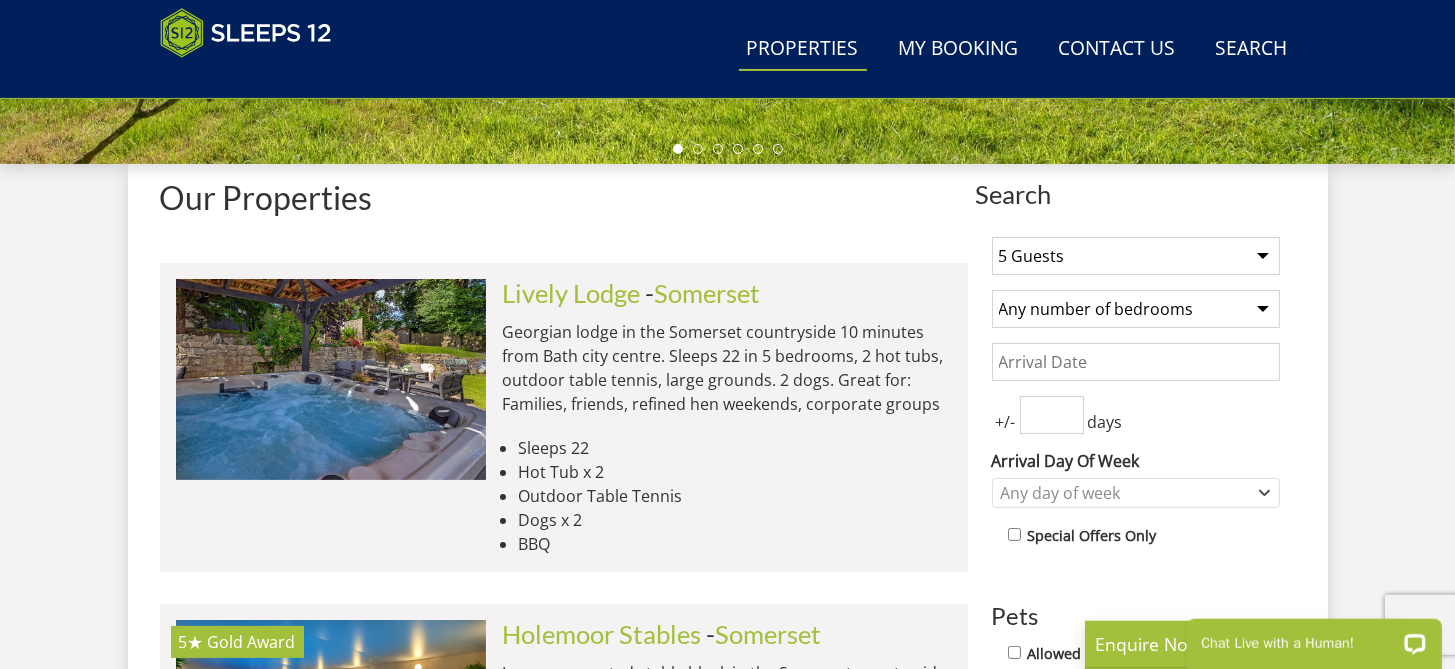 click on "5 Guests" at bounding box center [0, 0] 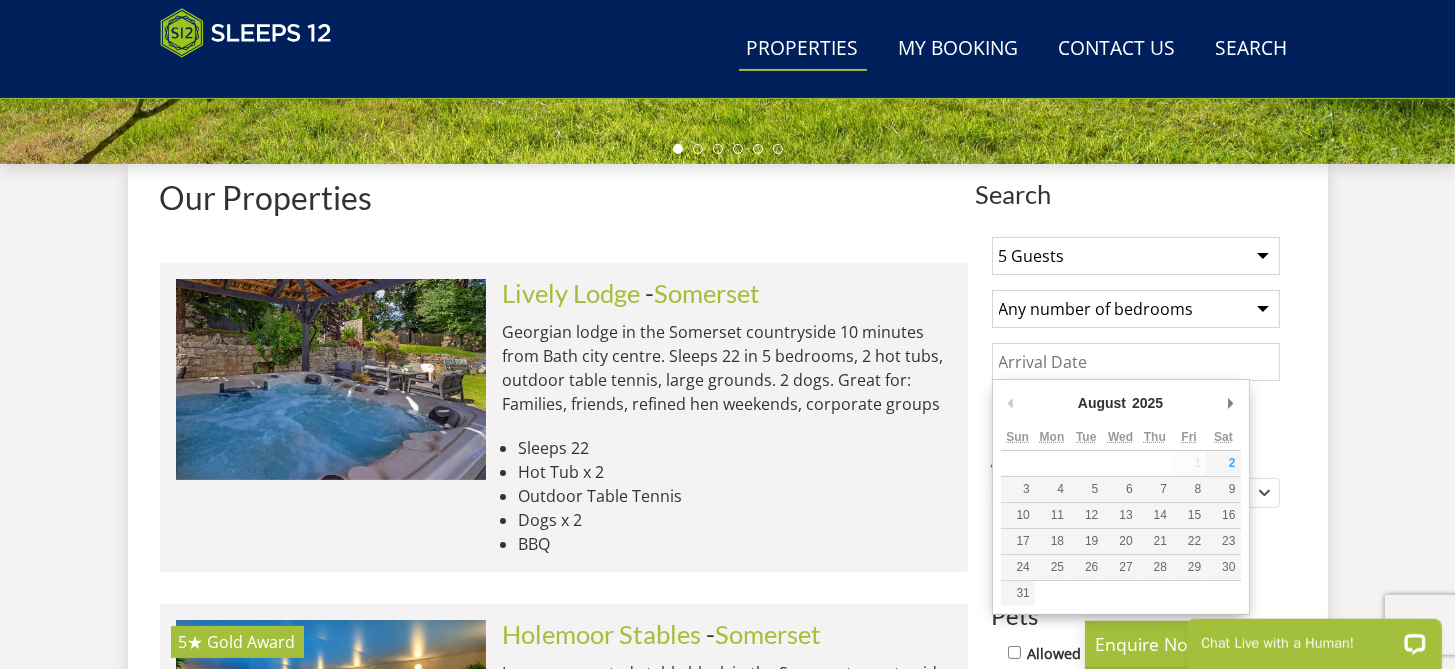 click on "Date" at bounding box center (1136, 362) 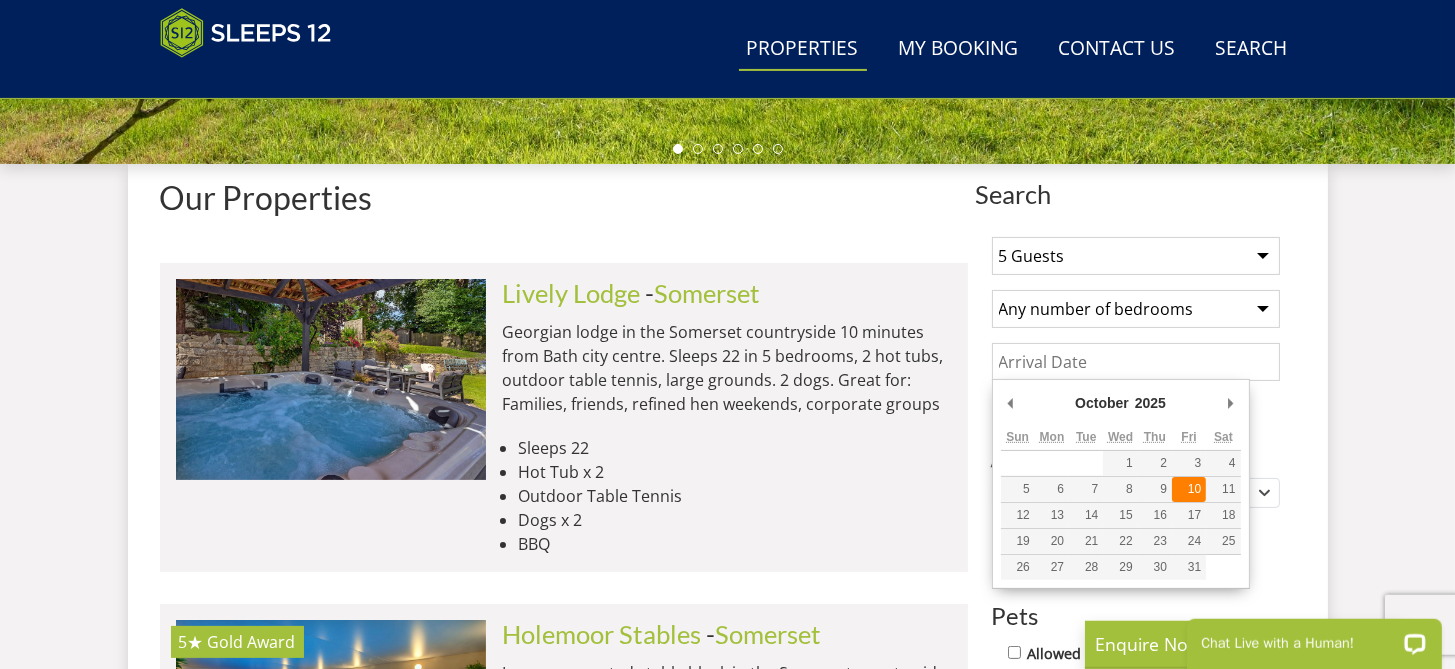 type on "10/10/2025" 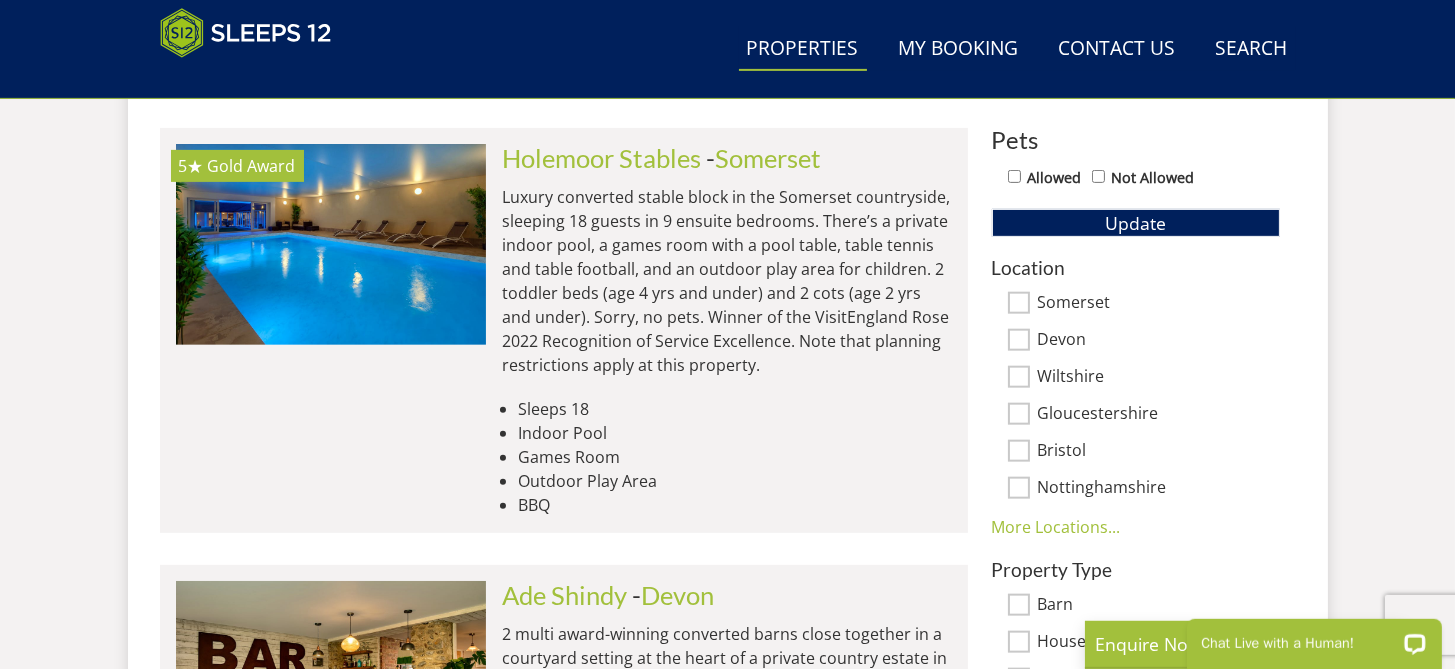 scroll, scrollTop: 1166, scrollLeft: 0, axis: vertical 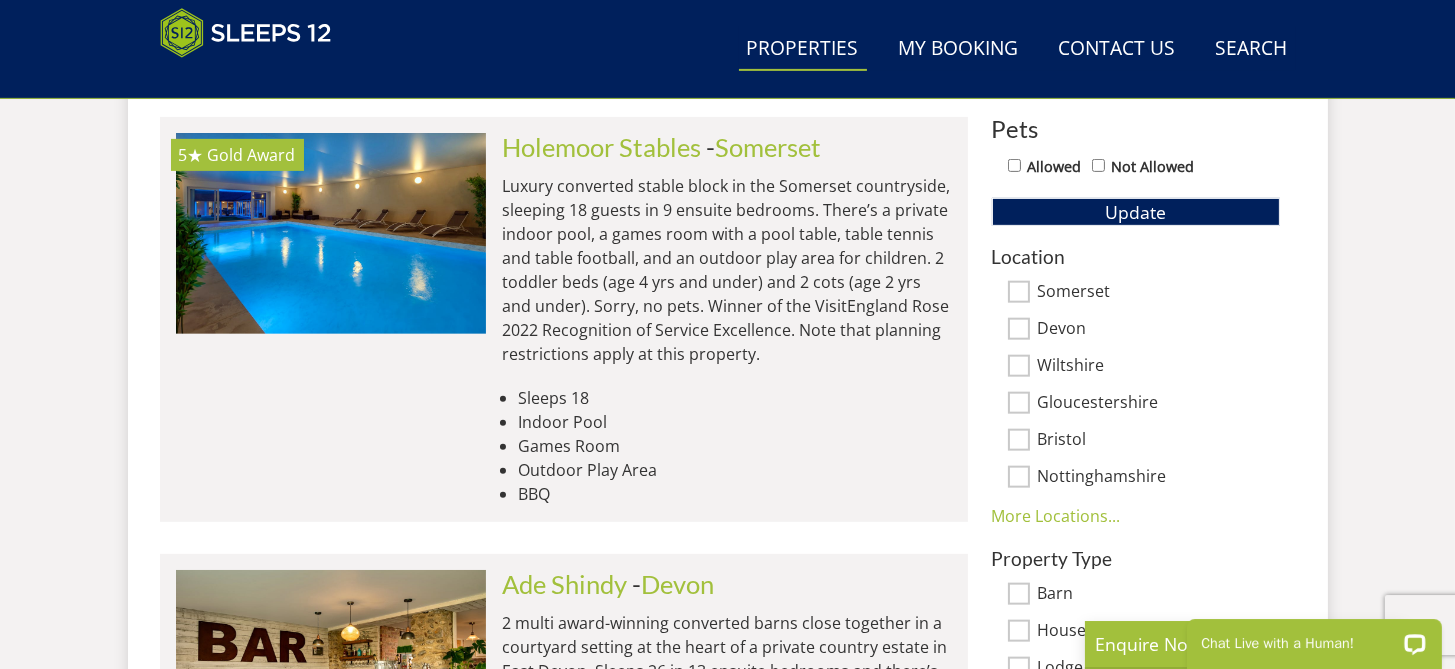 click on "Somerset" at bounding box center [1019, 292] 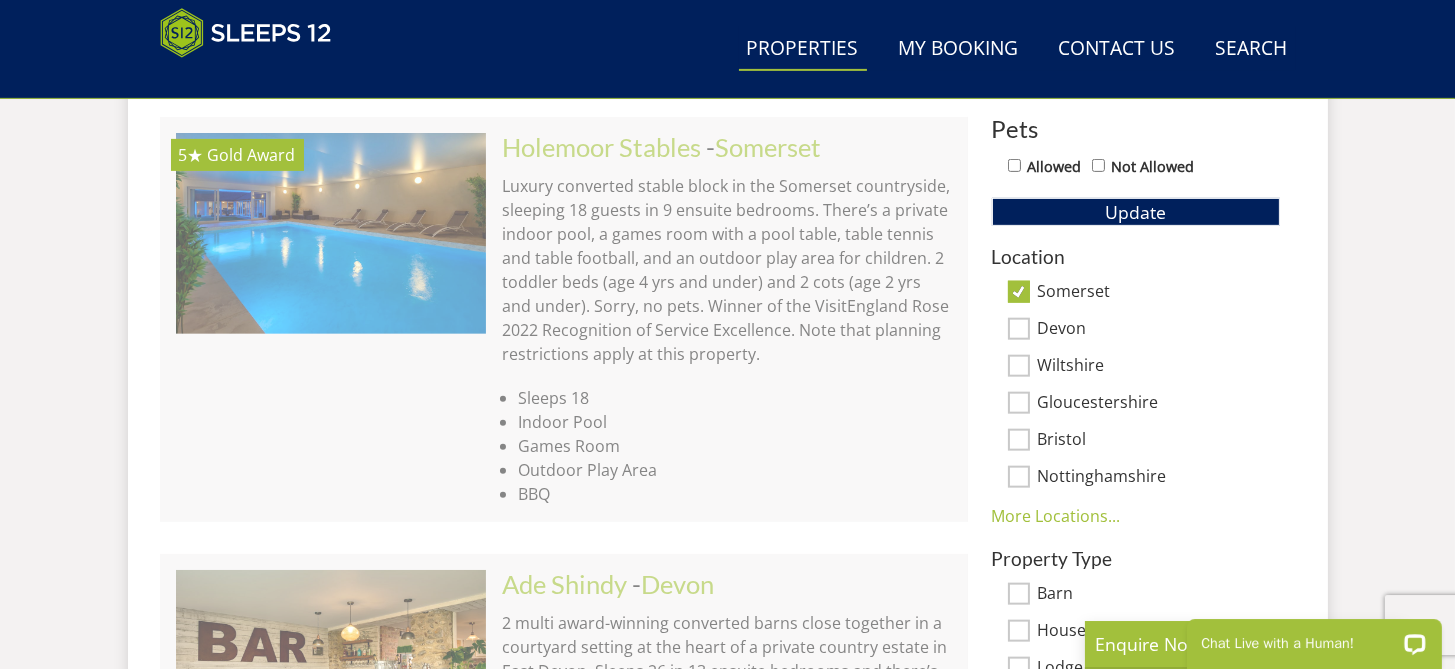 click on "Devon" at bounding box center [1019, 329] 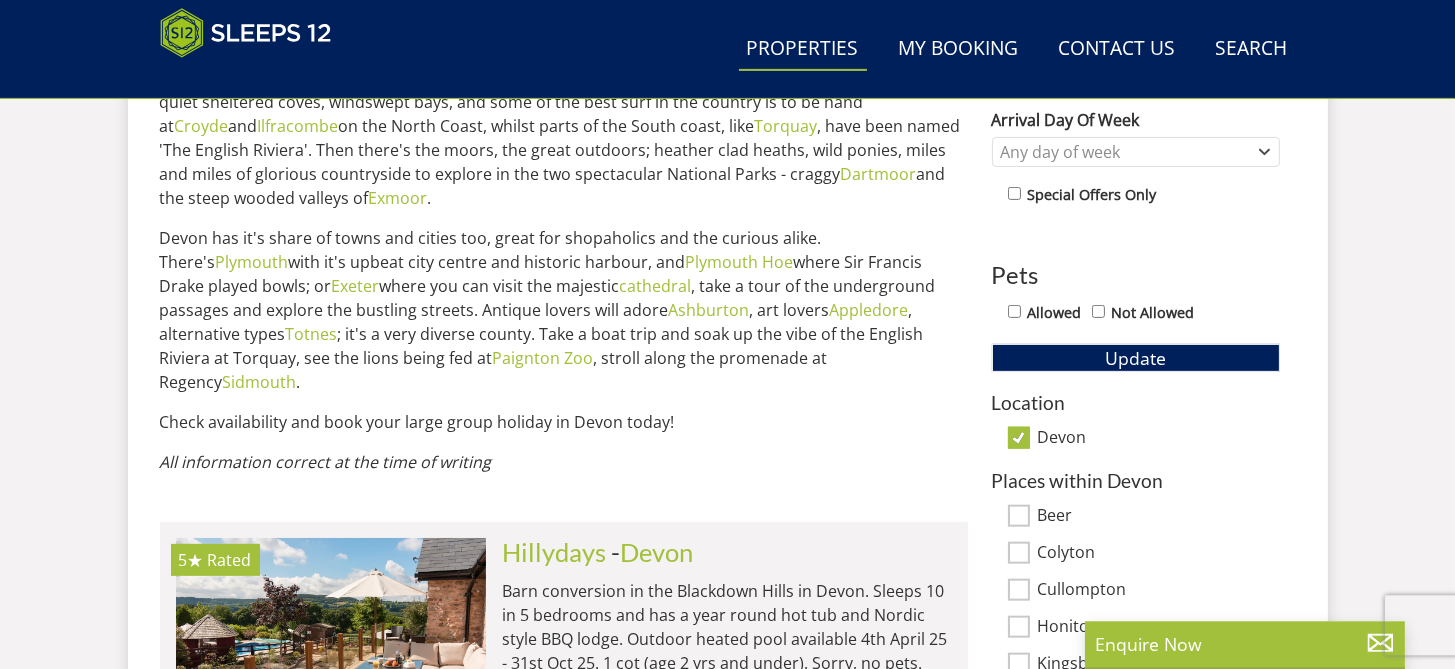 scroll, scrollTop: 1034, scrollLeft: 0, axis: vertical 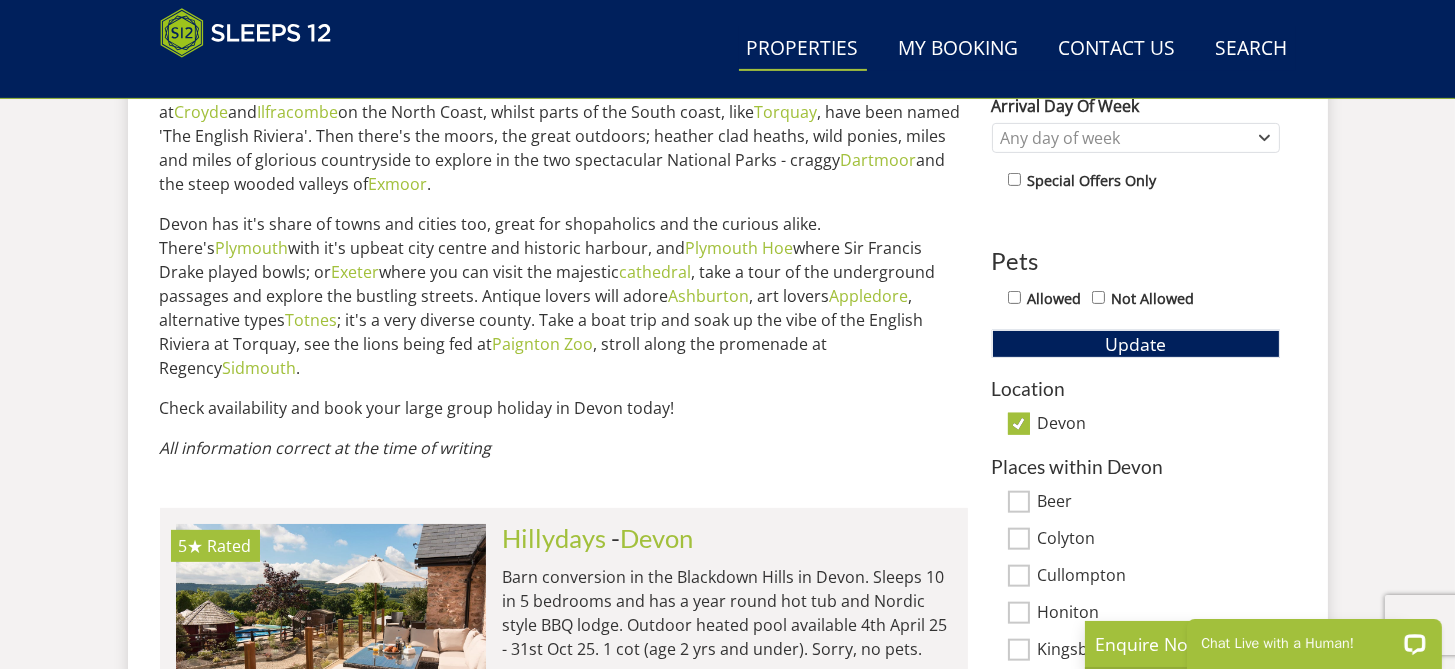 drag, startPoint x: 1451, startPoint y: 159, endPoint x: 1463, endPoint y: 163, distance: 12.649111 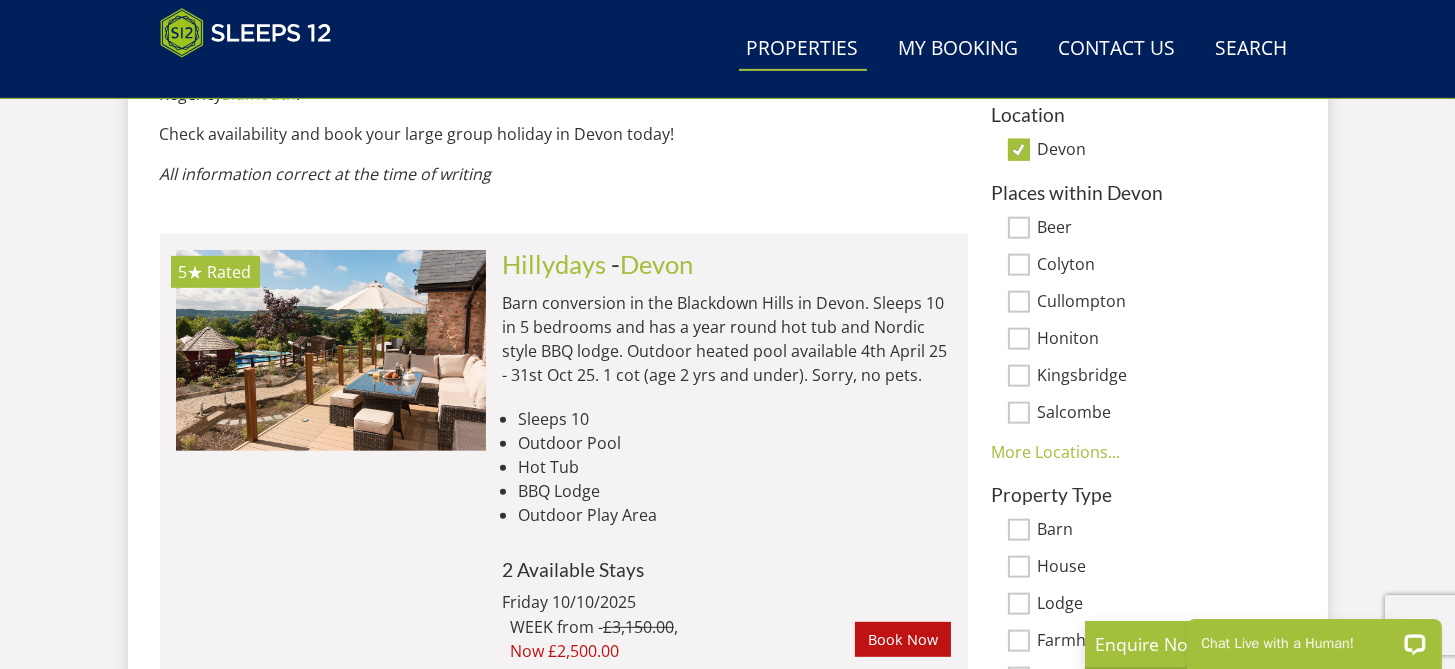 scroll, scrollTop: 1315, scrollLeft: 0, axis: vertical 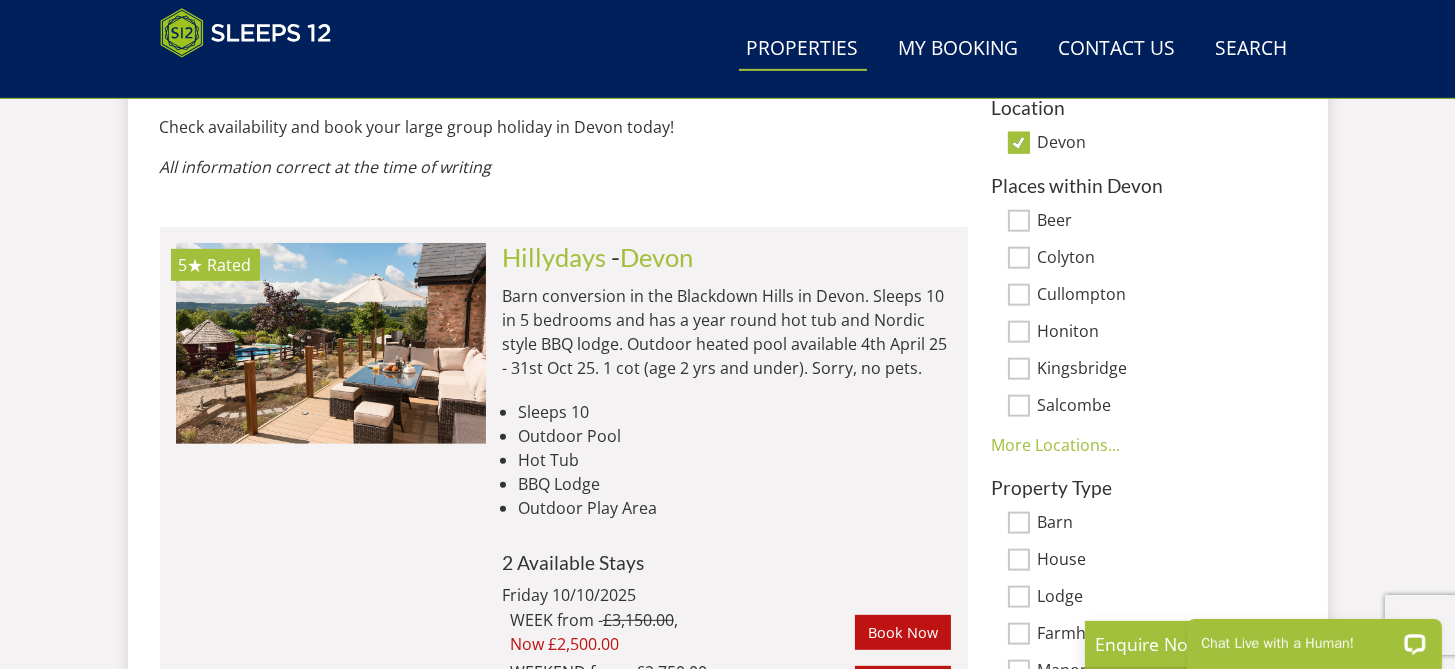 click on "Devon" at bounding box center [1019, 143] 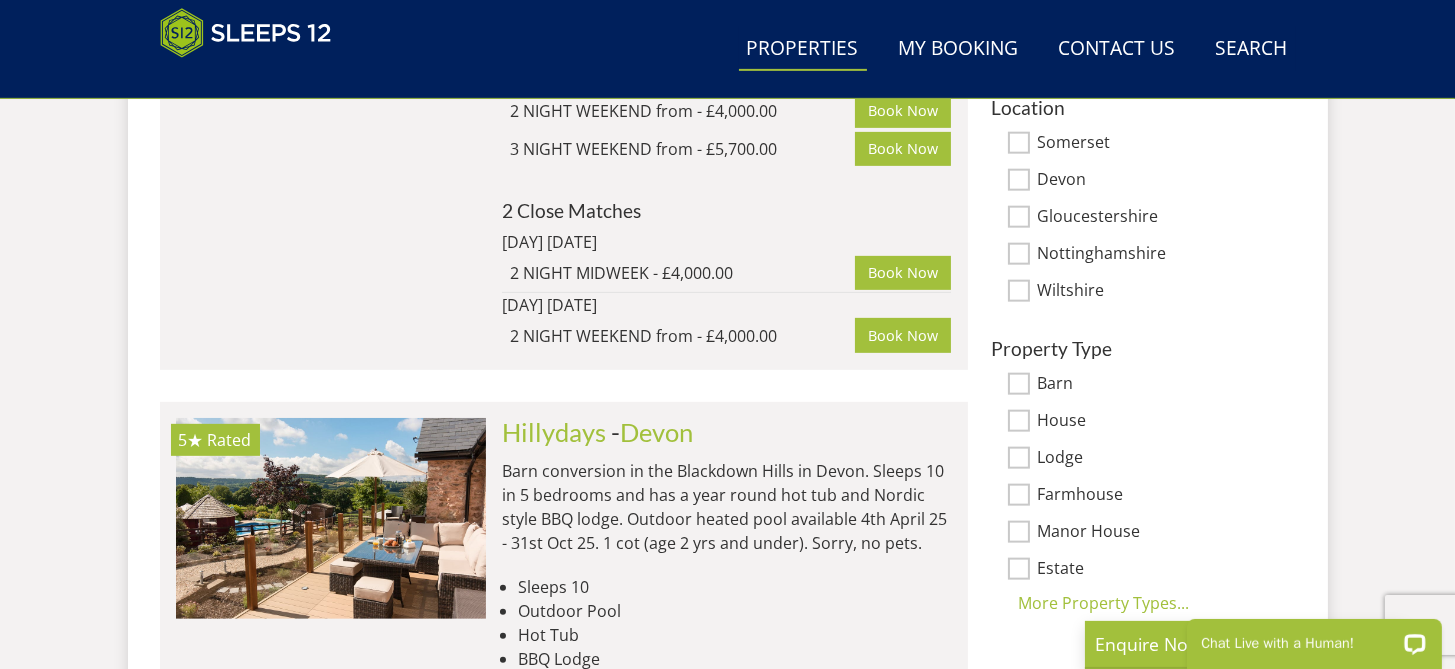 click on "Somerset" at bounding box center (1019, 143) 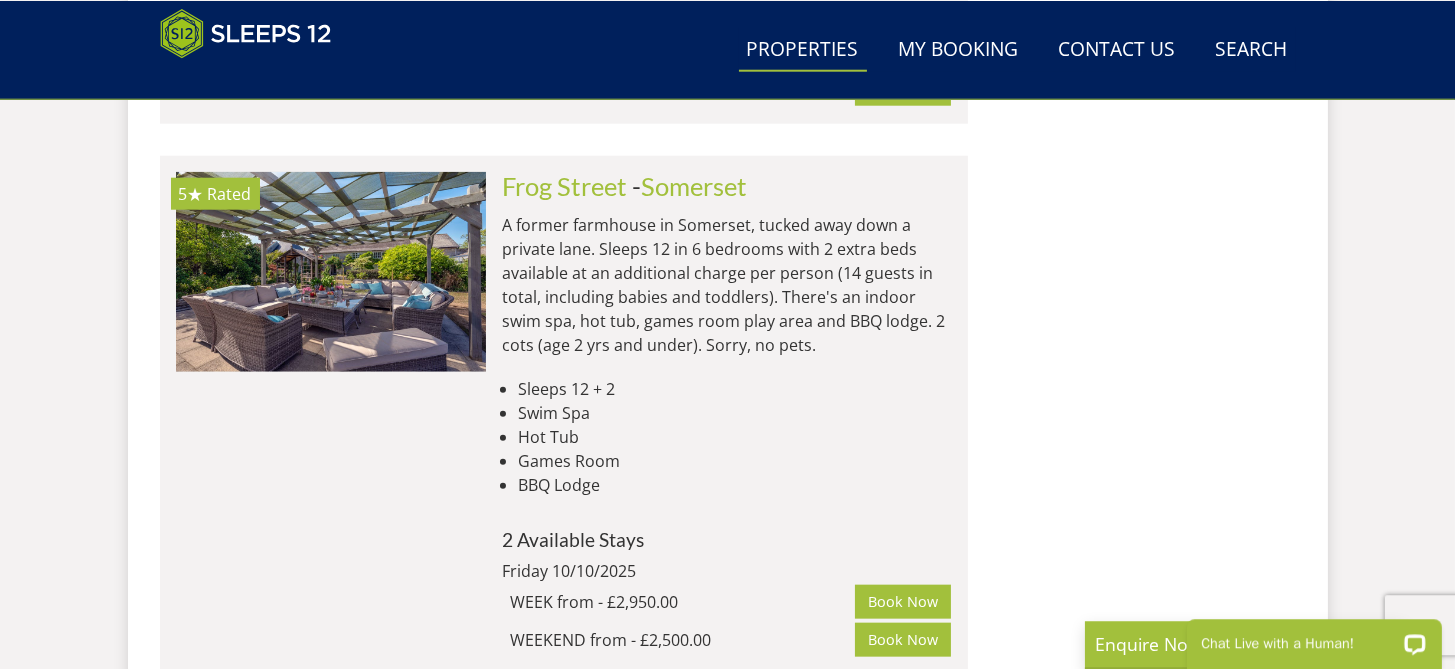 scroll, scrollTop: 3214, scrollLeft: 0, axis: vertical 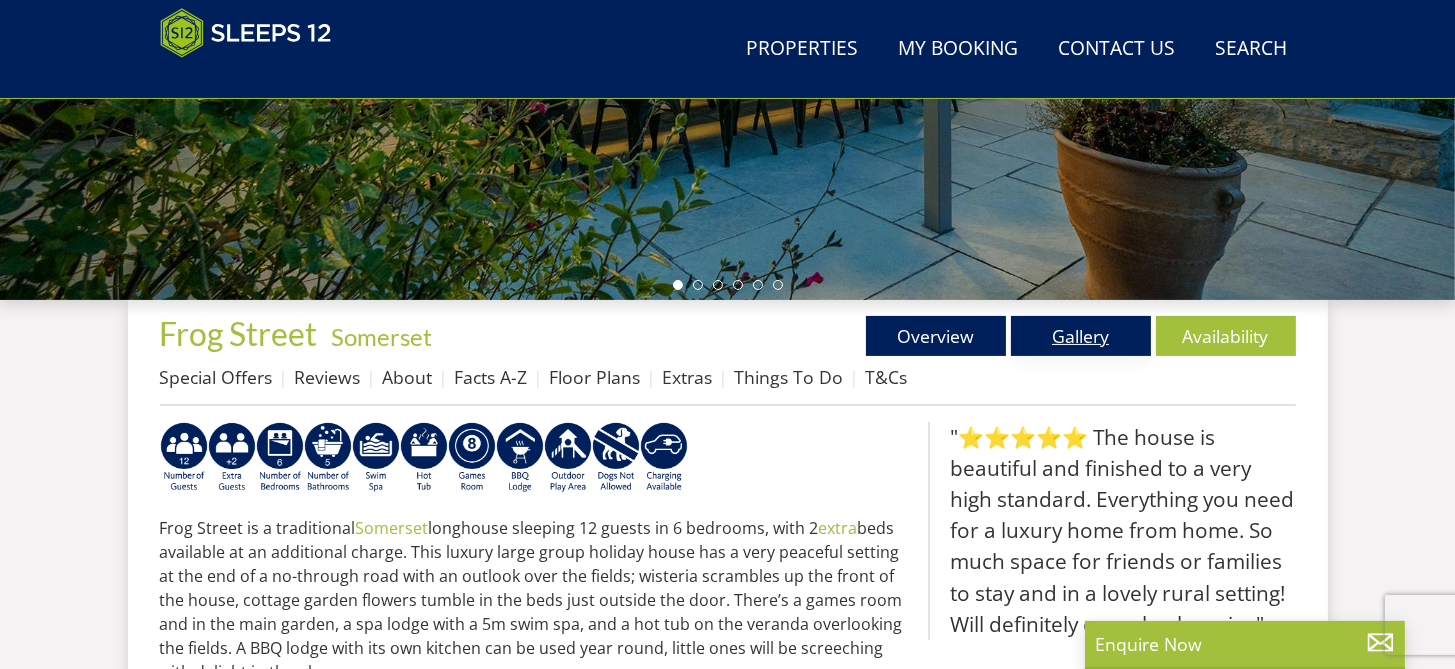 click on "Gallery" at bounding box center [1081, 336] 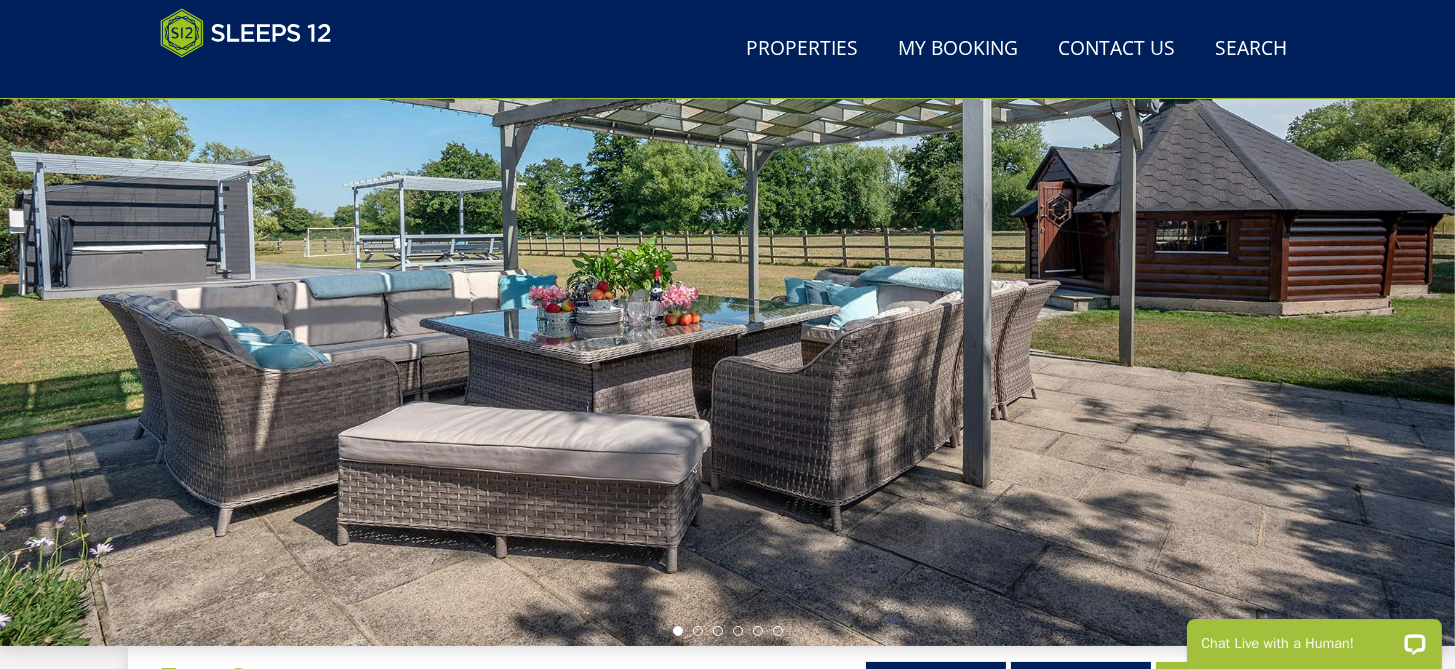scroll, scrollTop: 203, scrollLeft: 0, axis: vertical 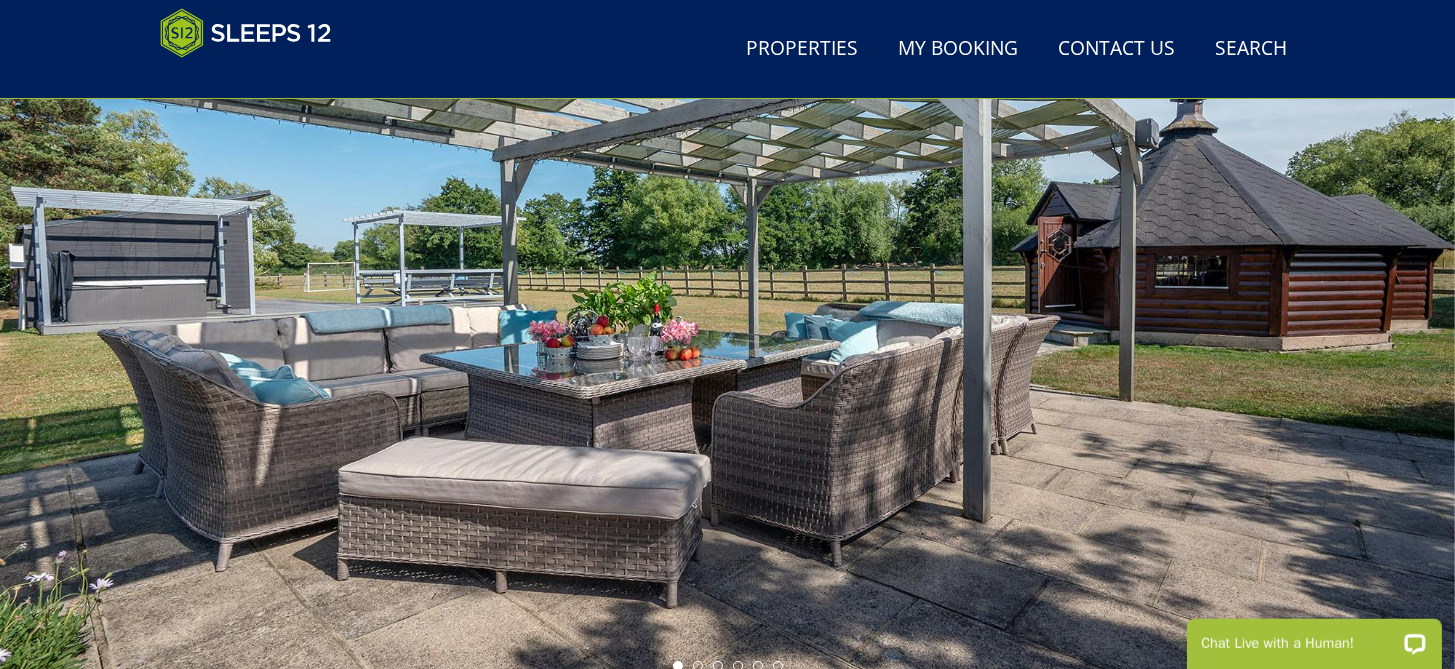 click at bounding box center [727, 331] 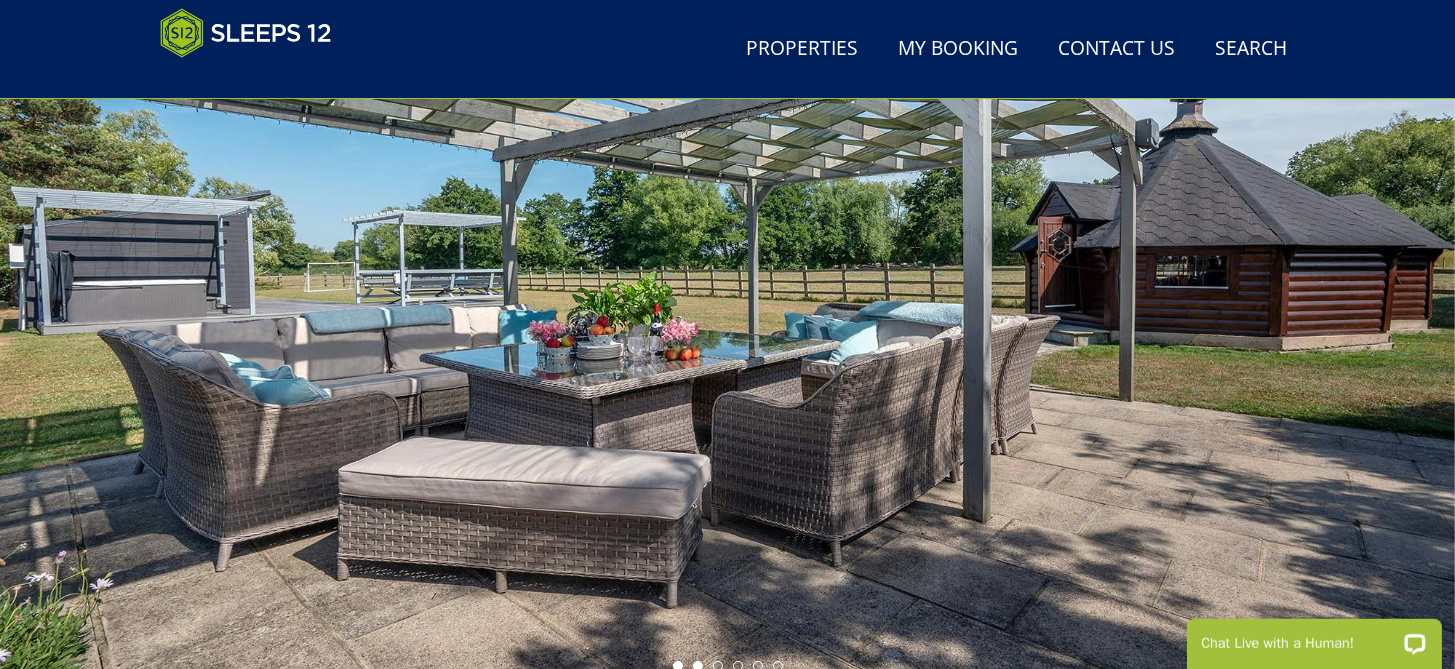 click at bounding box center [698, 666] 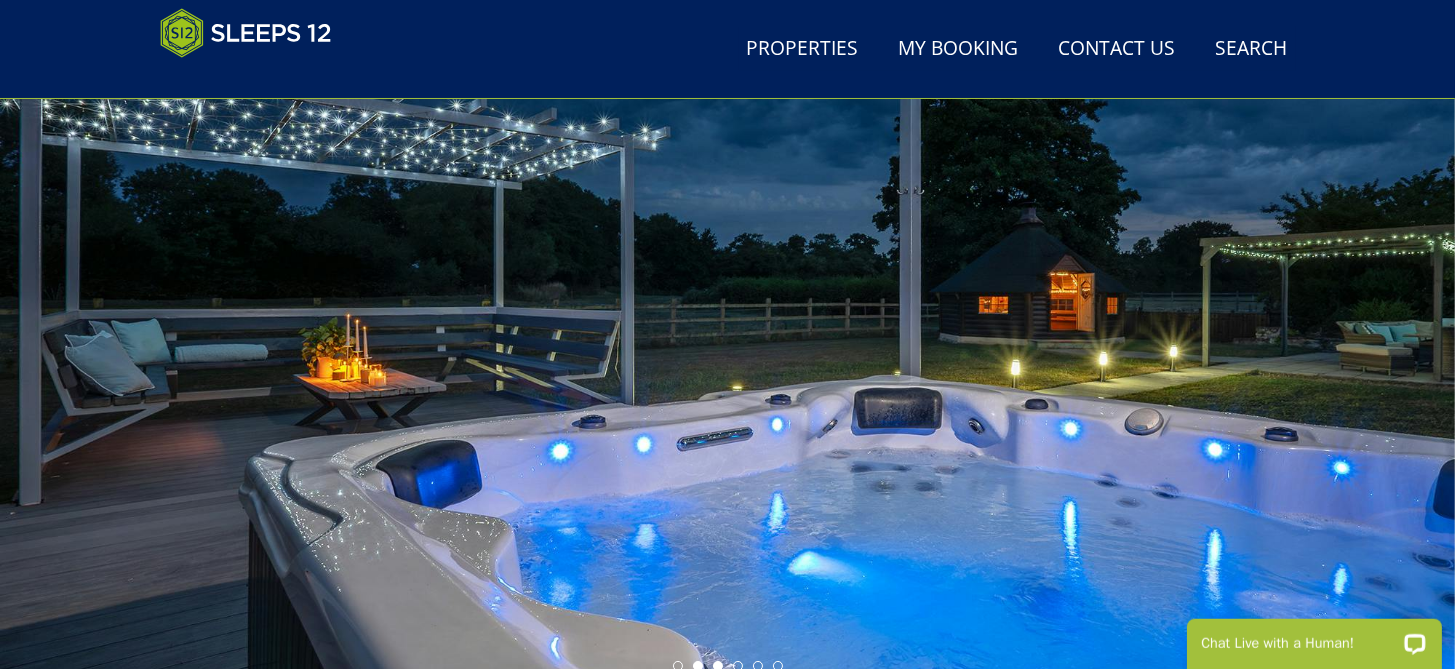 click at bounding box center [718, 666] 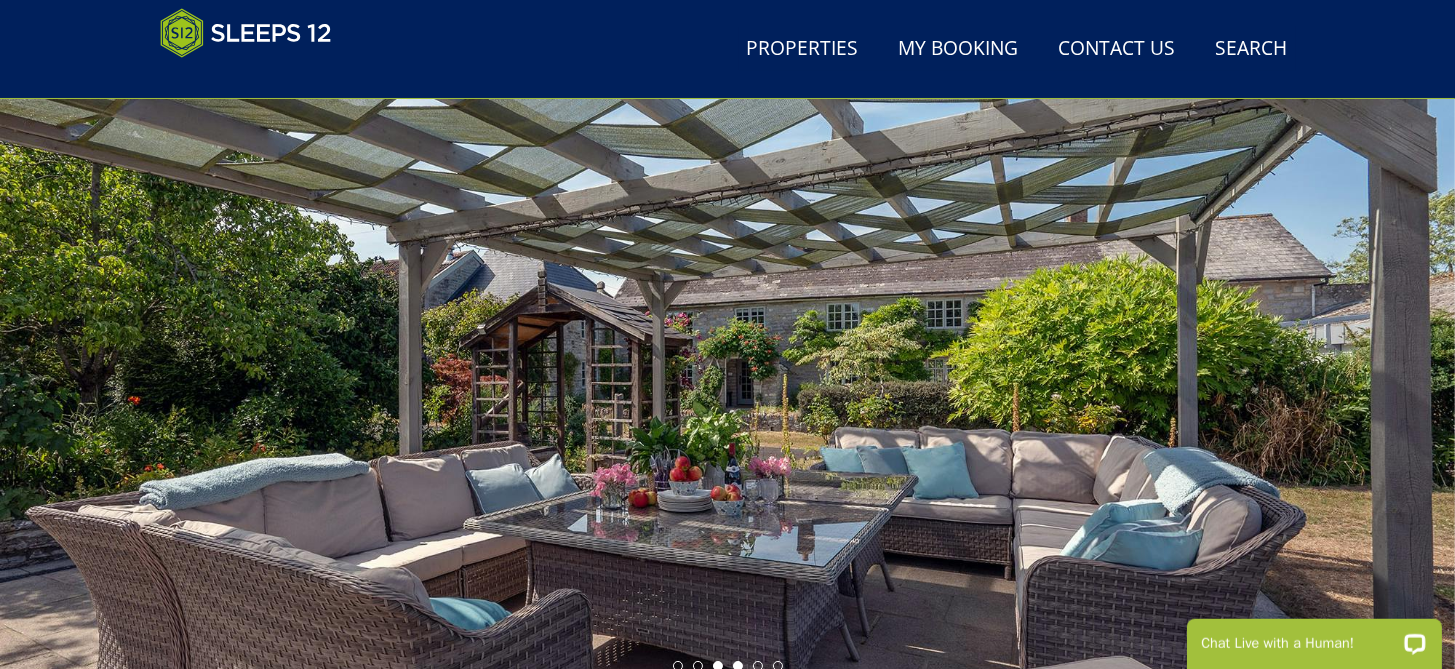 click at bounding box center (738, 666) 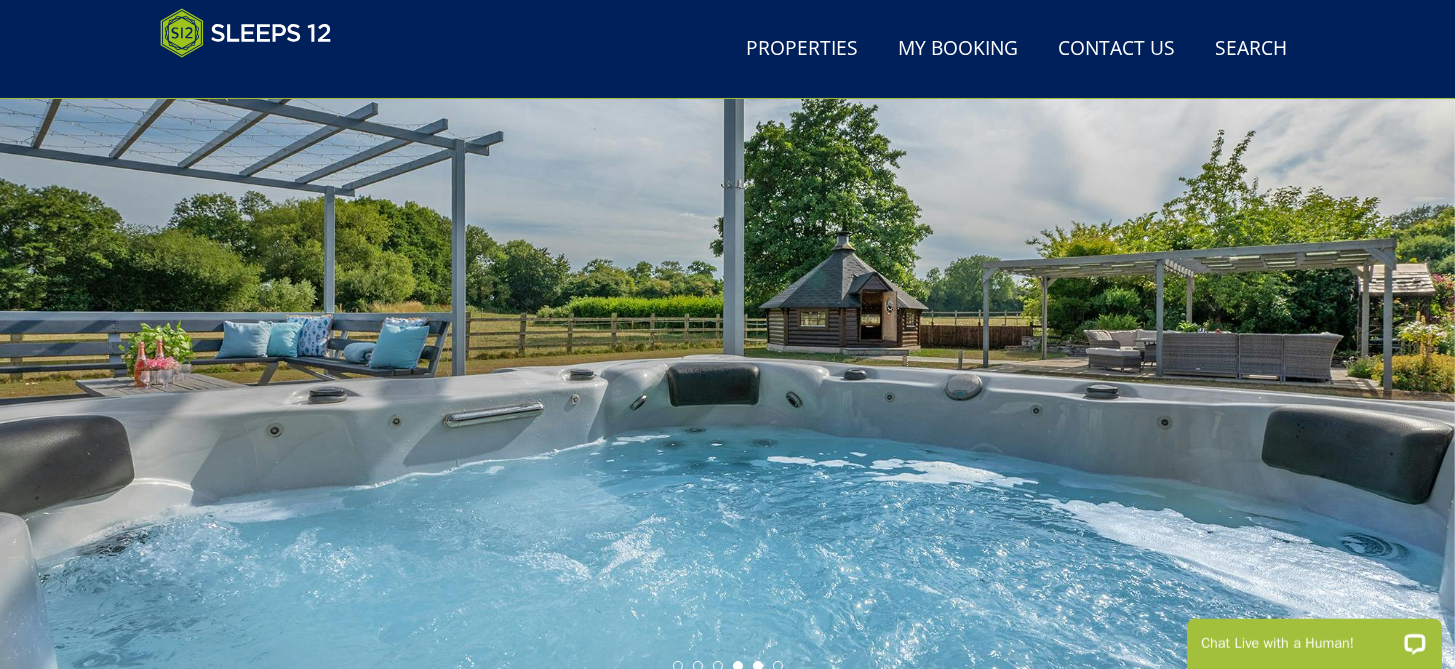 click at bounding box center (758, 666) 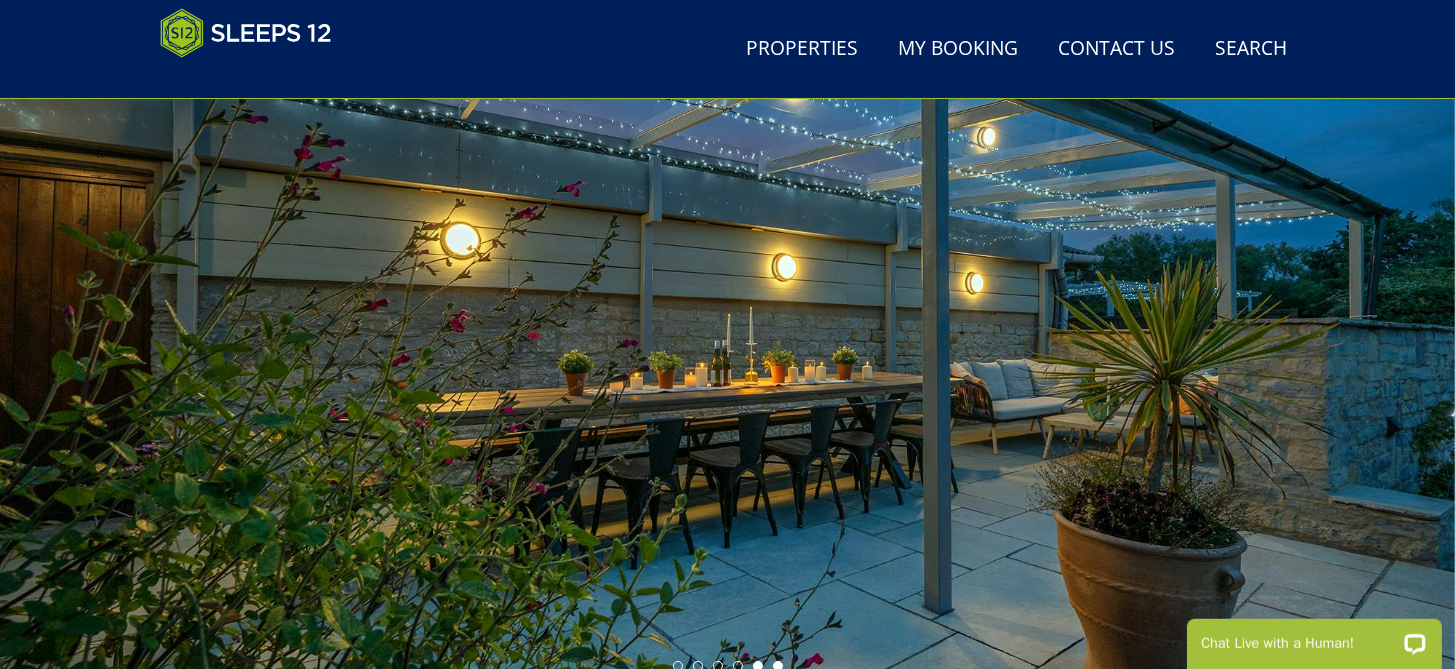 click at bounding box center (778, 666) 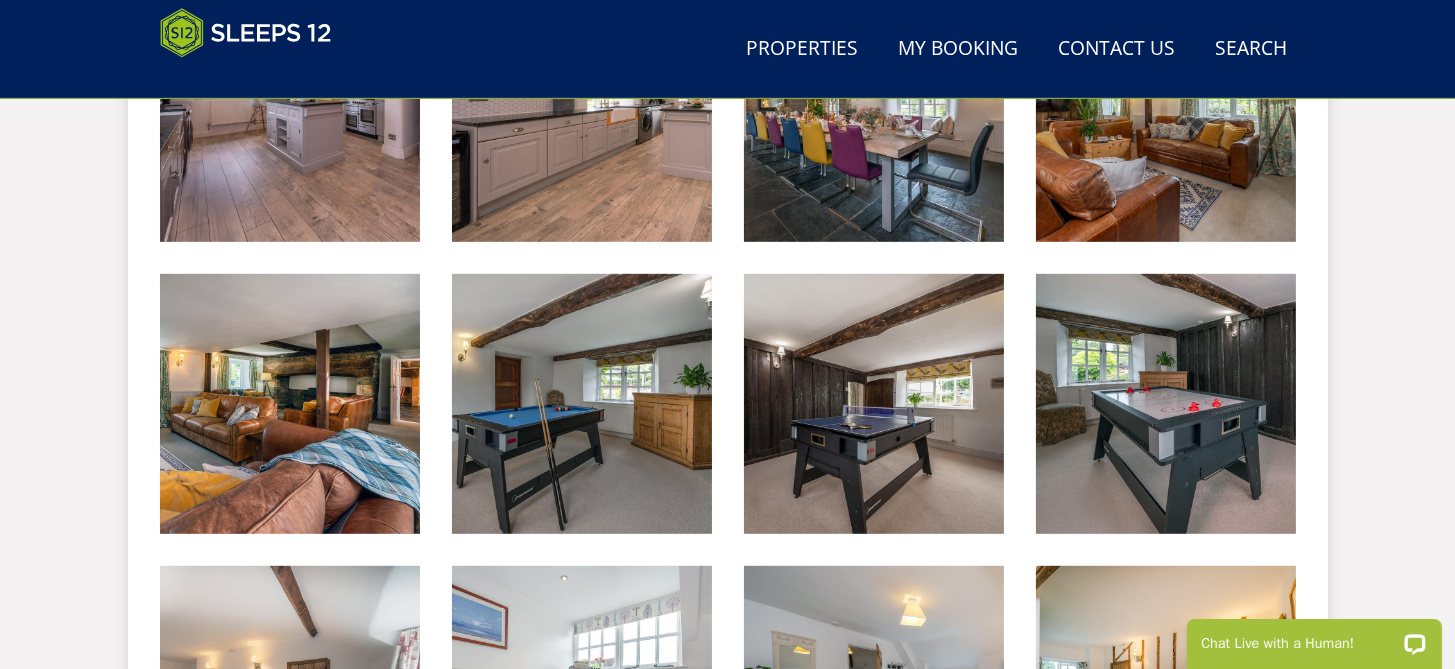 scroll, scrollTop: 1572, scrollLeft: 0, axis: vertical 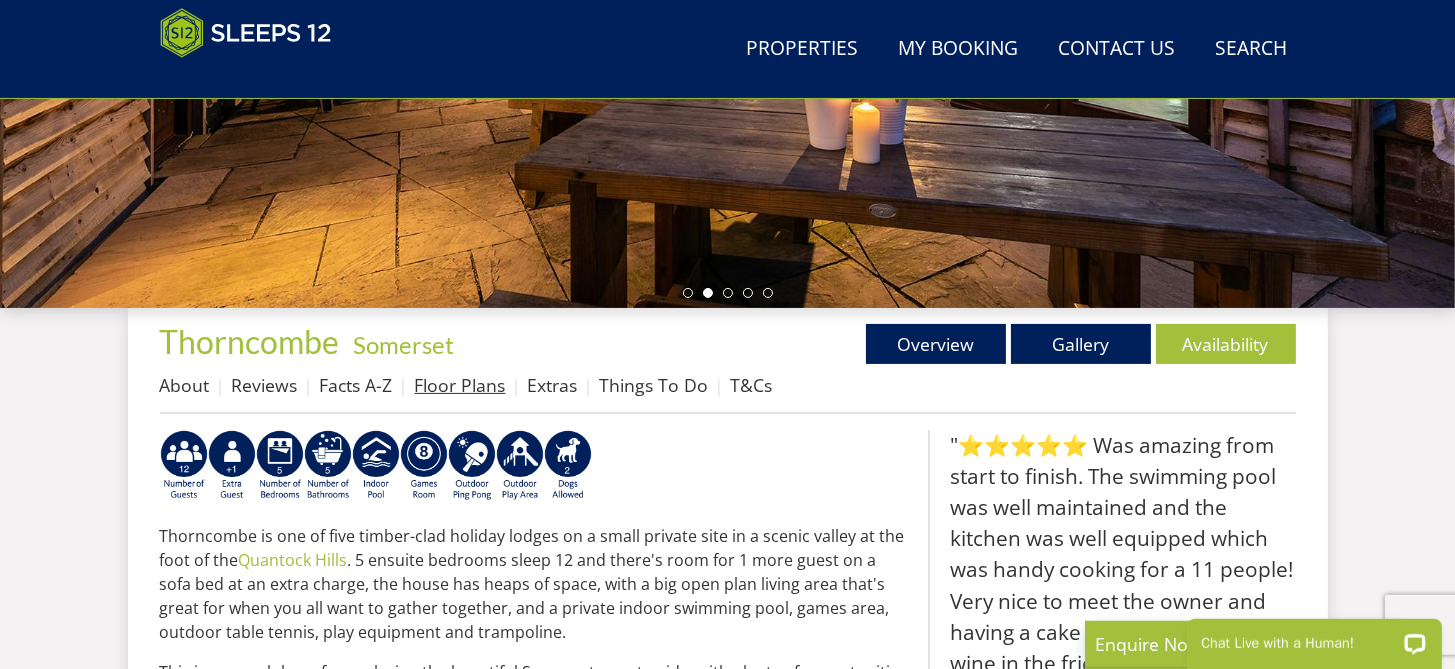 click on "Floor Plans" at bounding box center (460, 385) 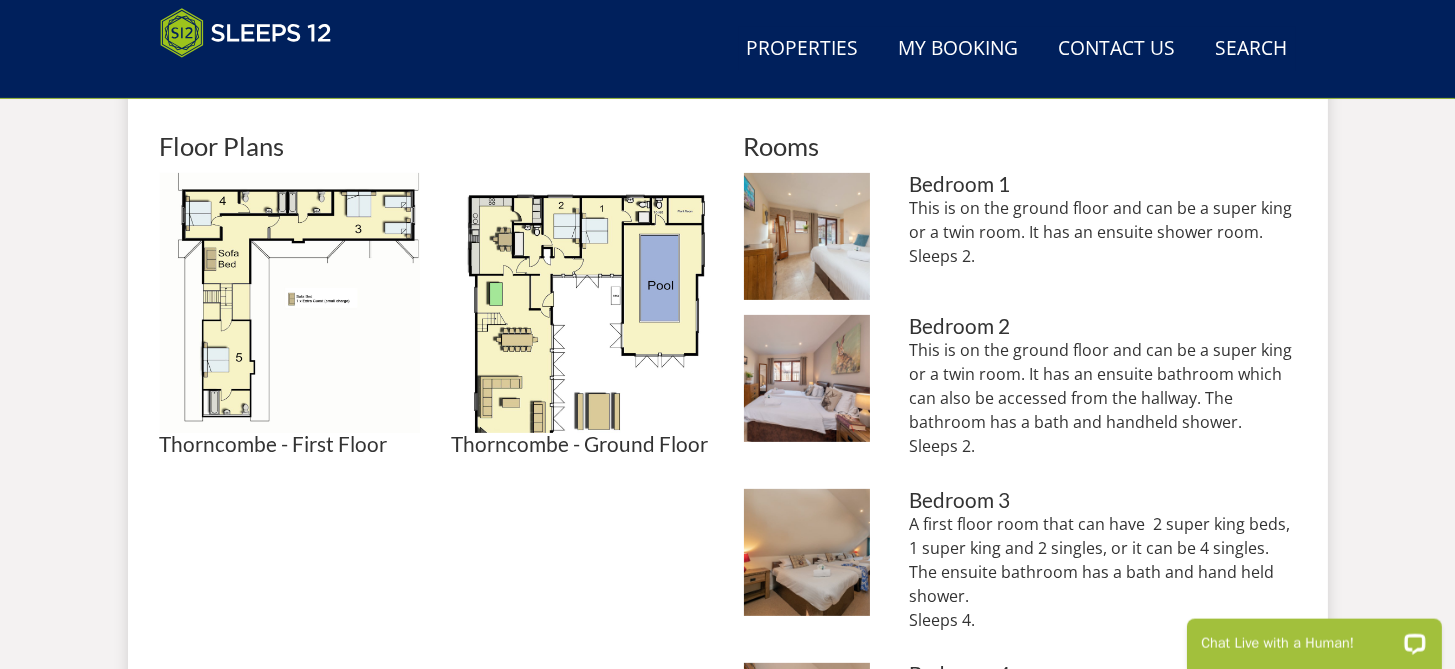 scroll, scrollTop: 875, scrollLeft: 0, axis: vertical 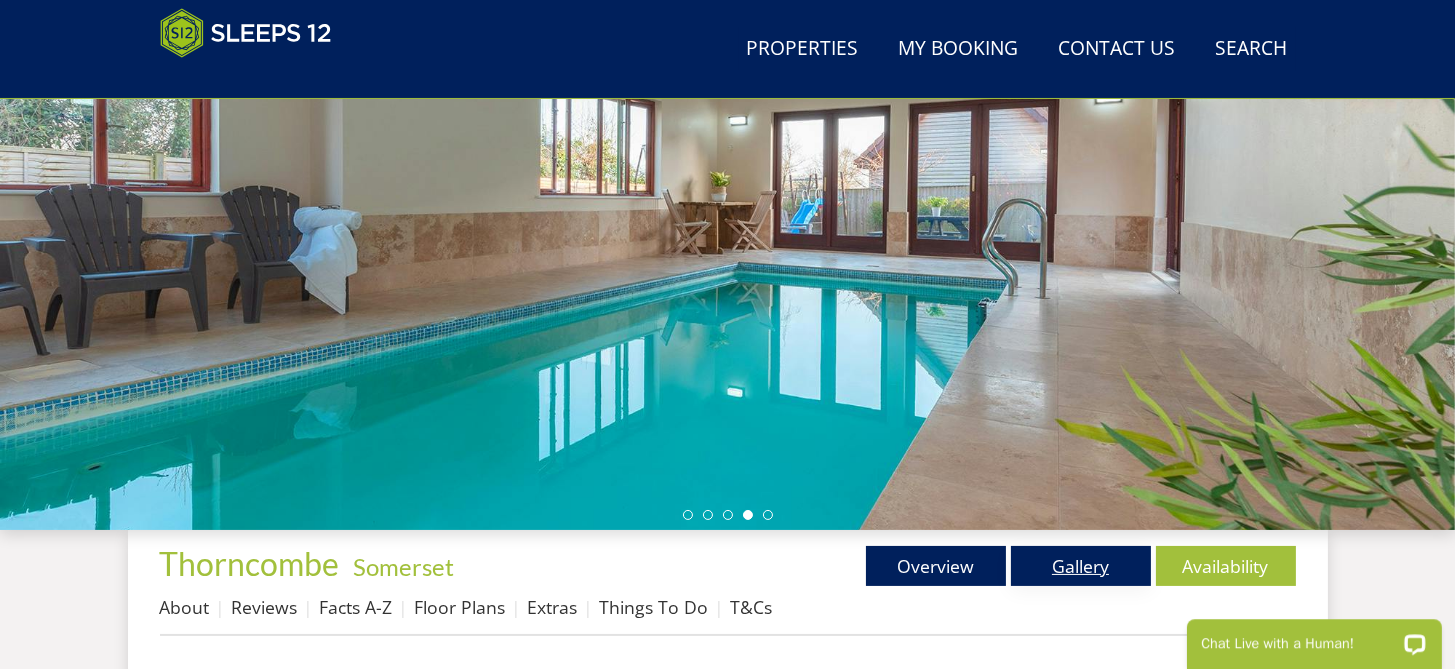 click on "Gallery" at bounding box center (1081, 566) 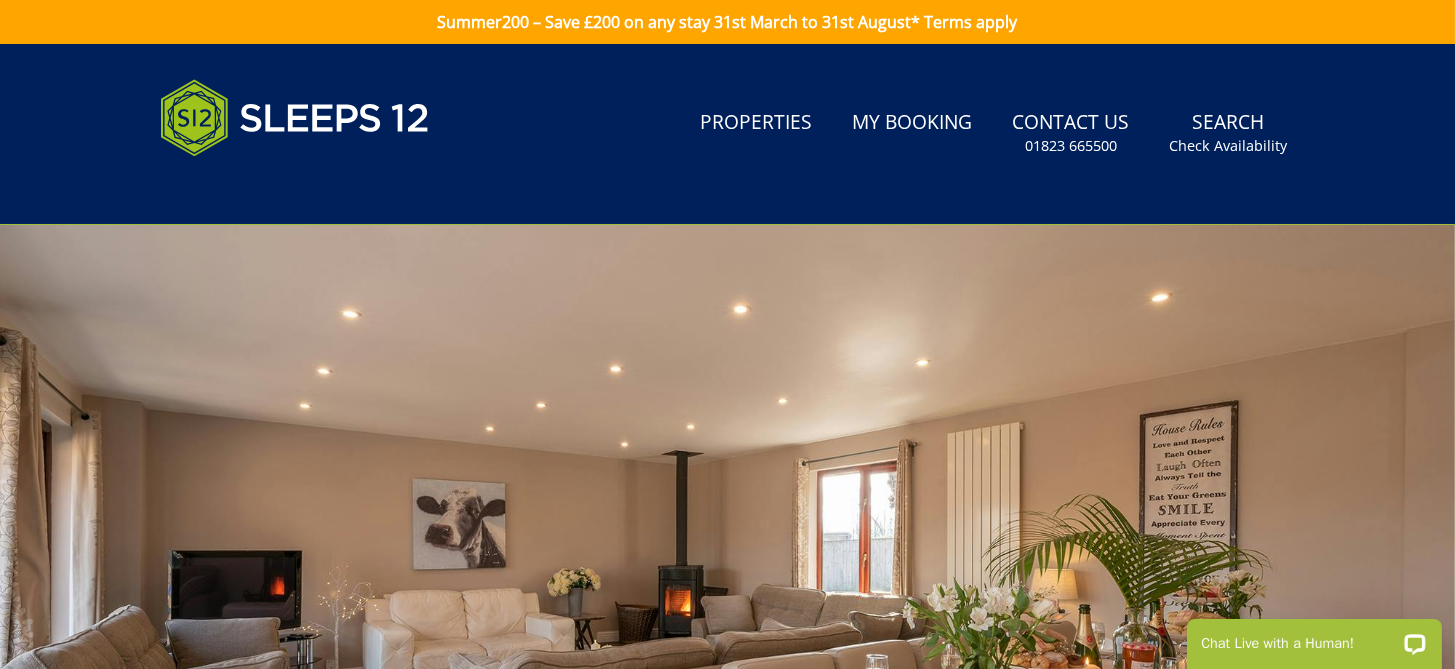 scroll, scrollTop: 0, scrollLeft: 0, axis: both 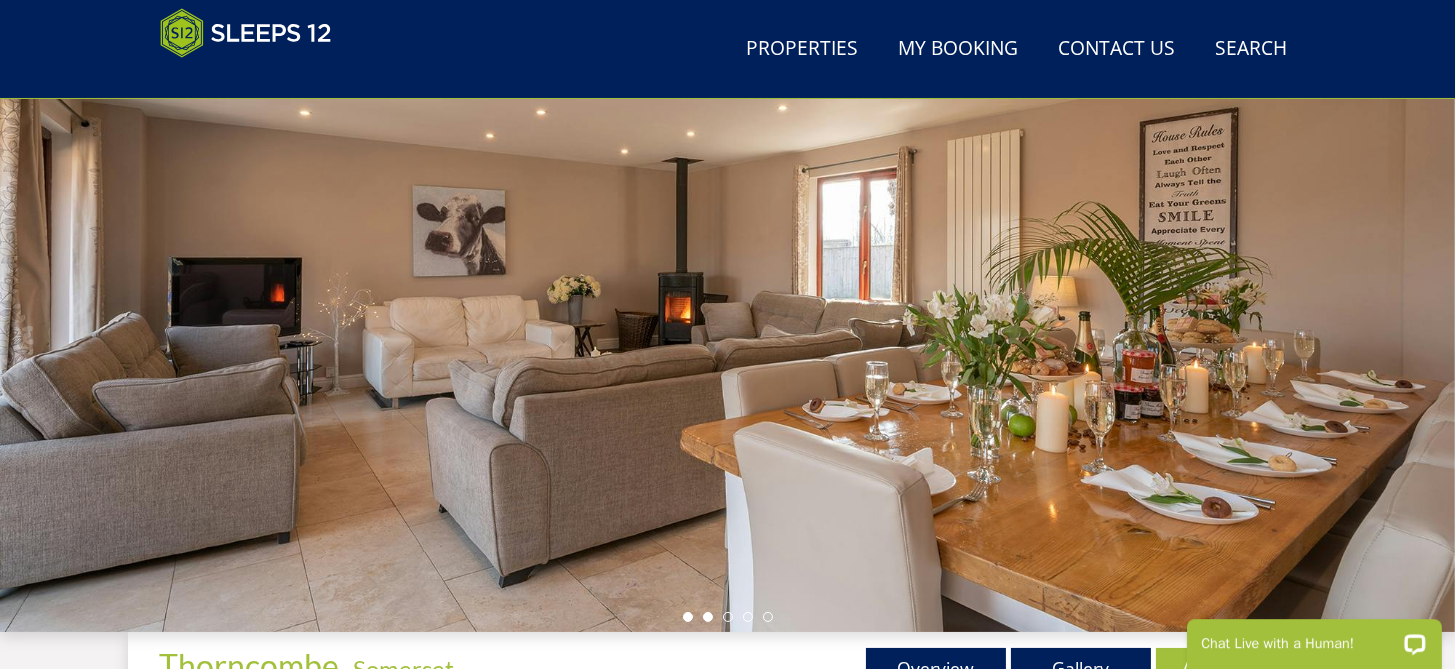click at bounding box center (708, 617) 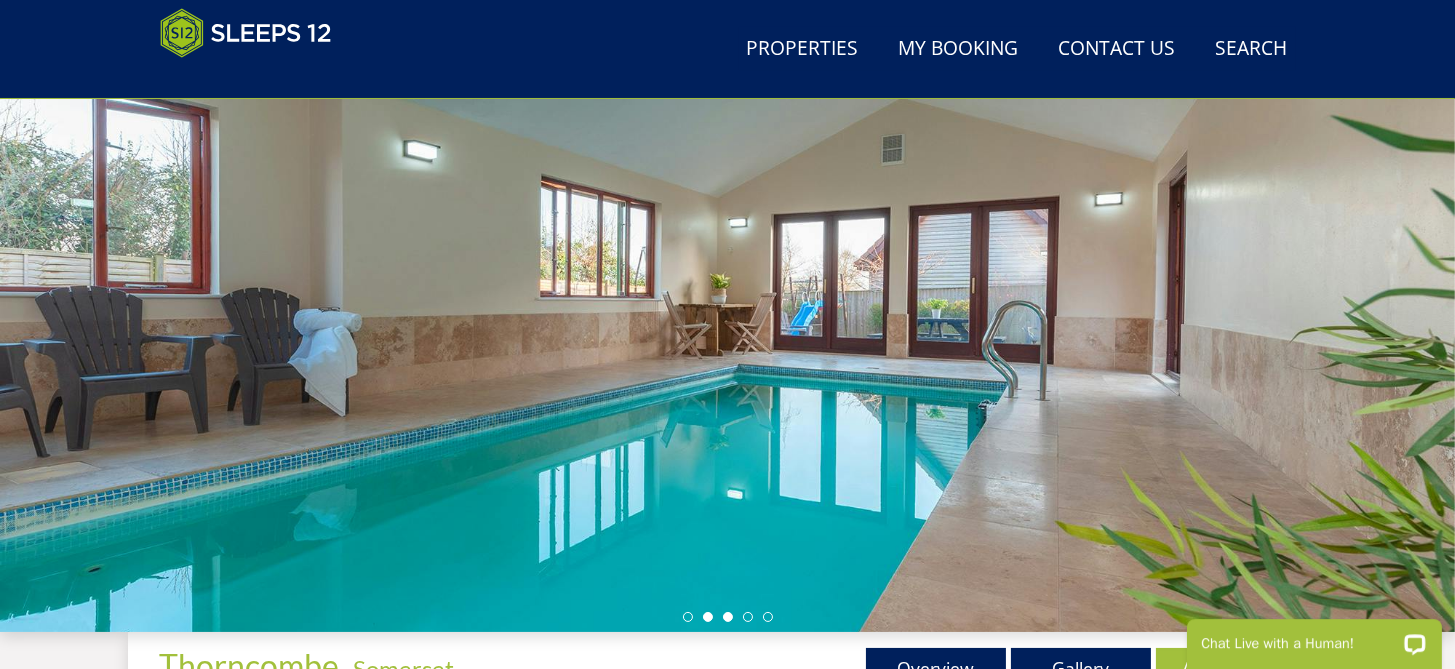 click at bounding box center [728, 617] 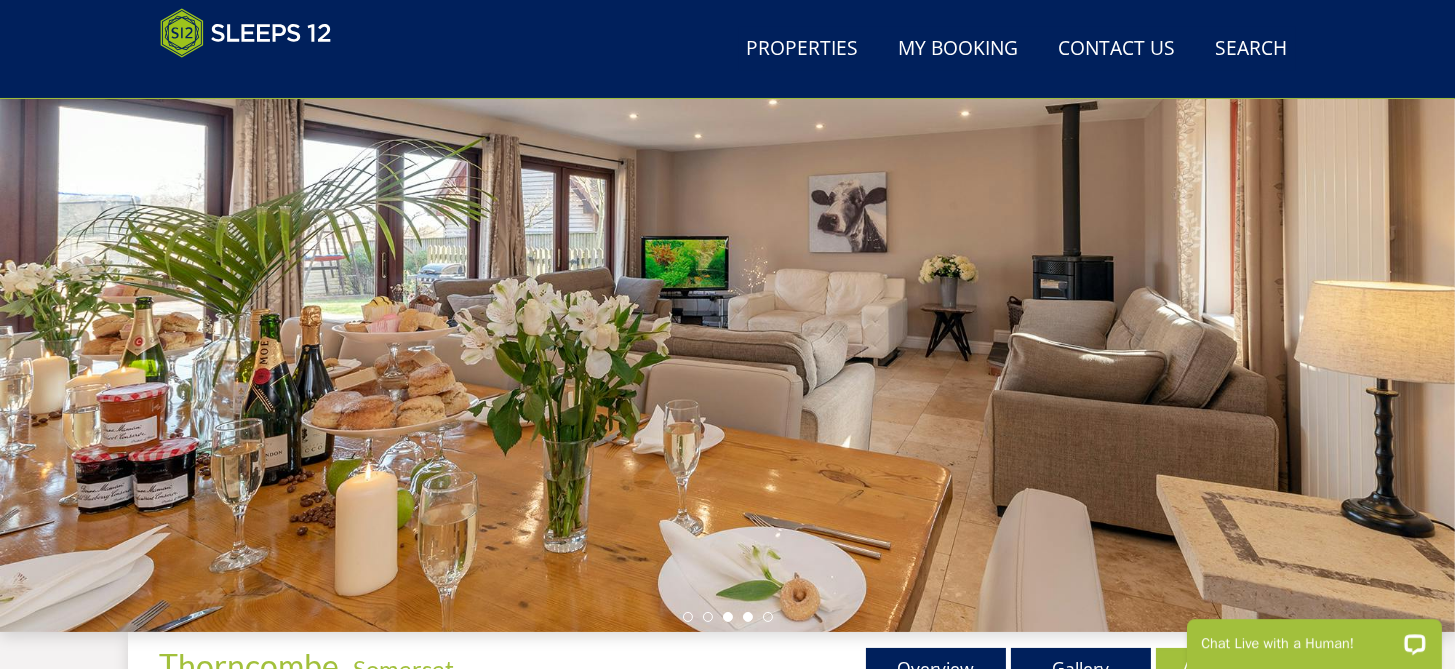 click at bounding box center [748, 617] 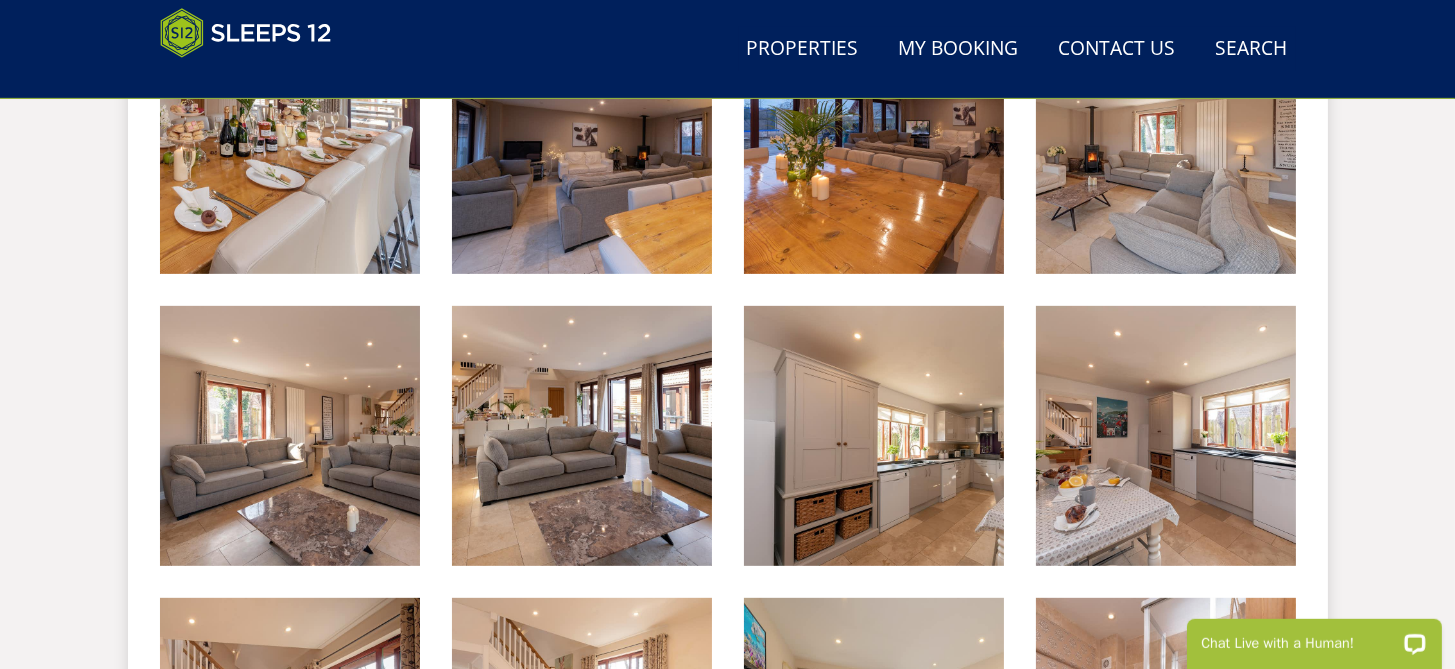 scroll, scrollTop: 1248, scrollLeft: 0, axis: vertical 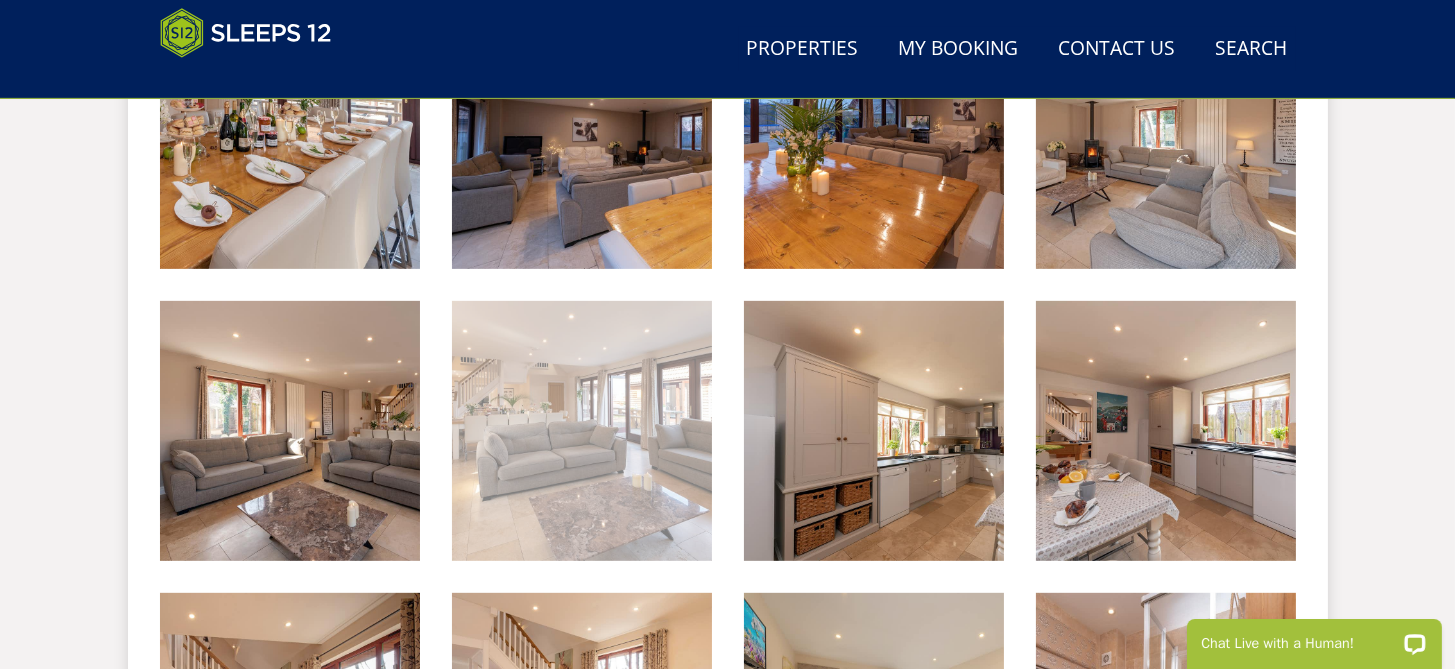click at bounding box center (582, 431) 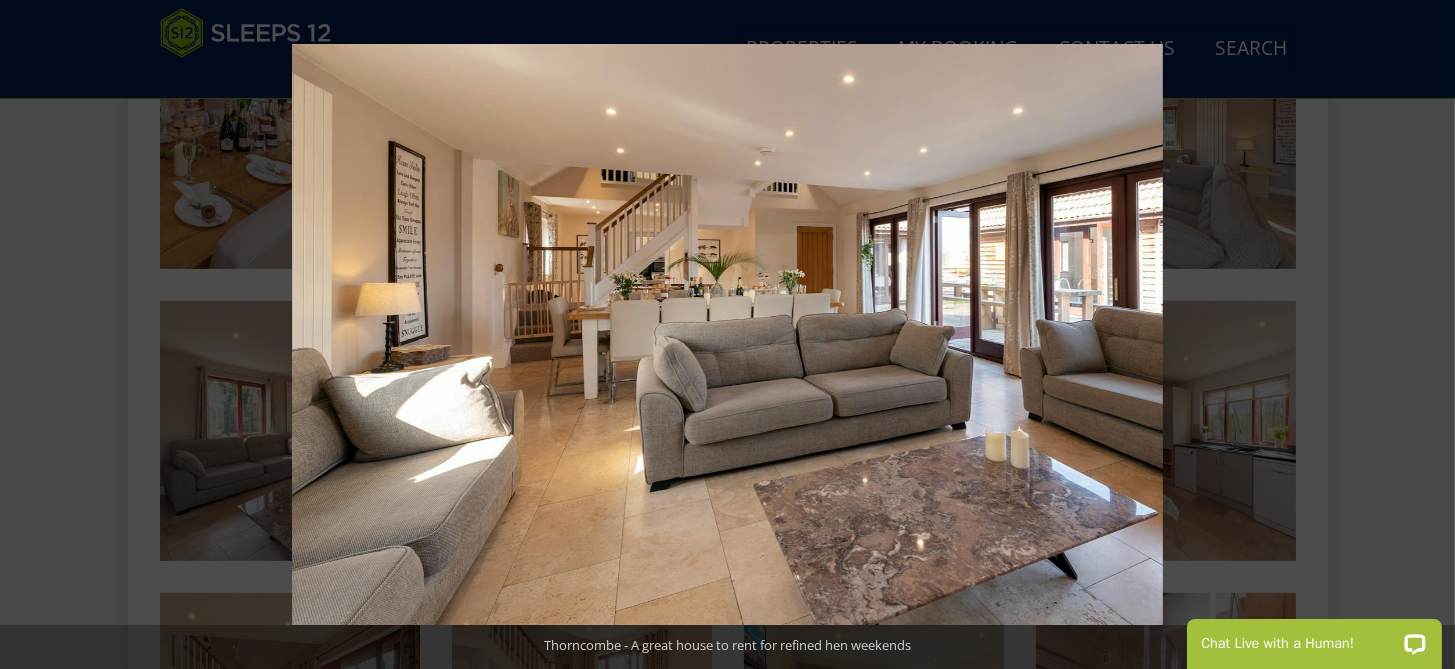 click at bounding box center (1420, 335) 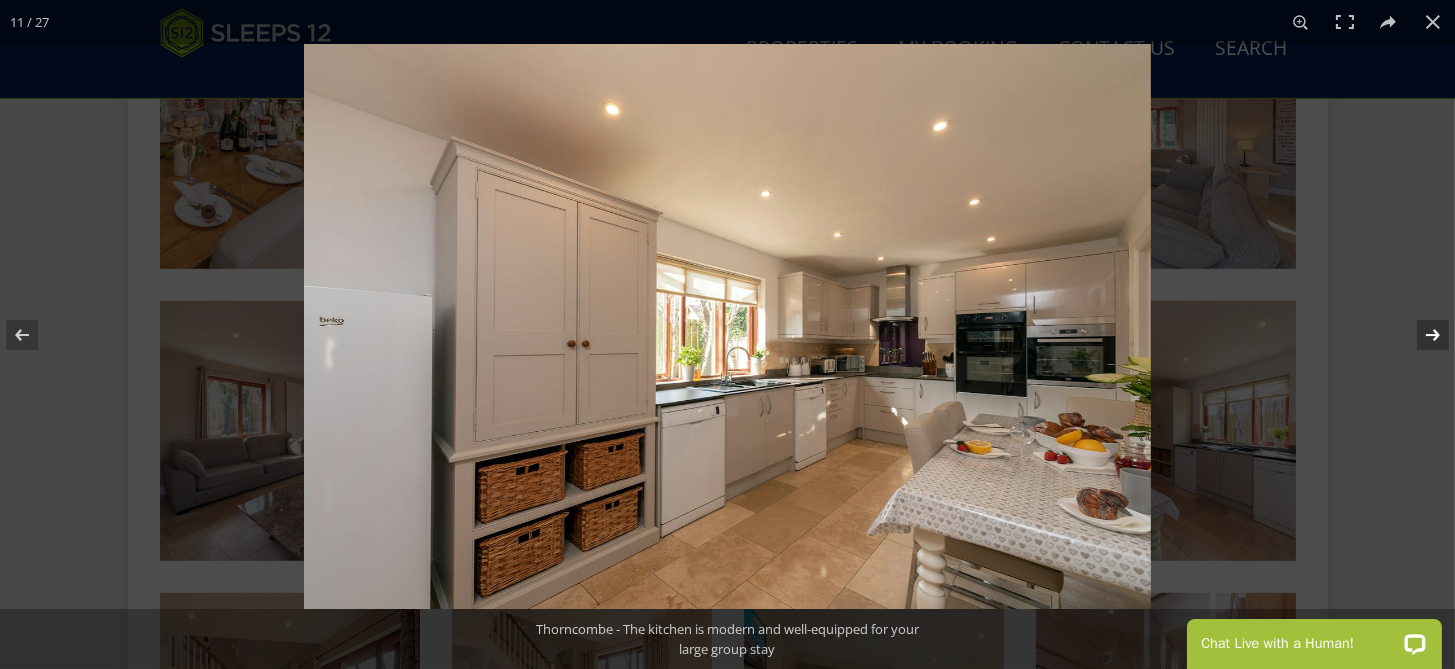 click at bounding box center (1420, 335) 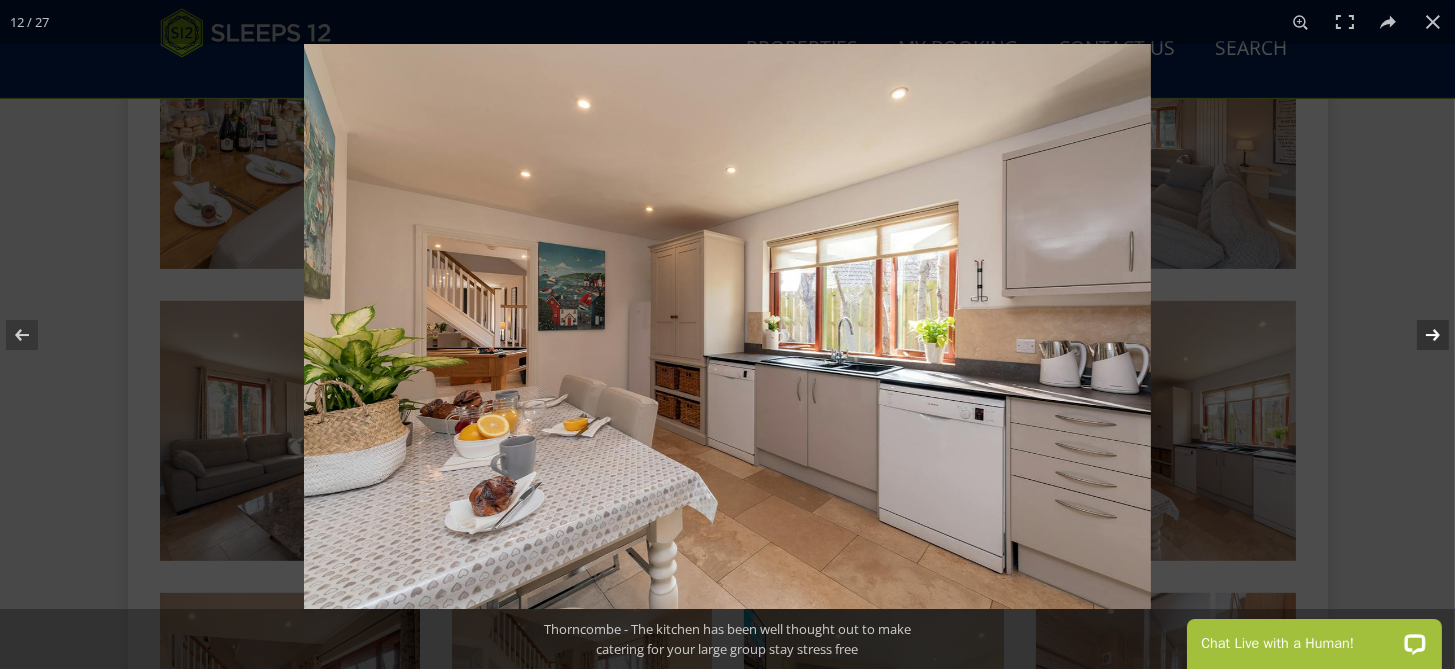 click at bounding box center [1420, 335] 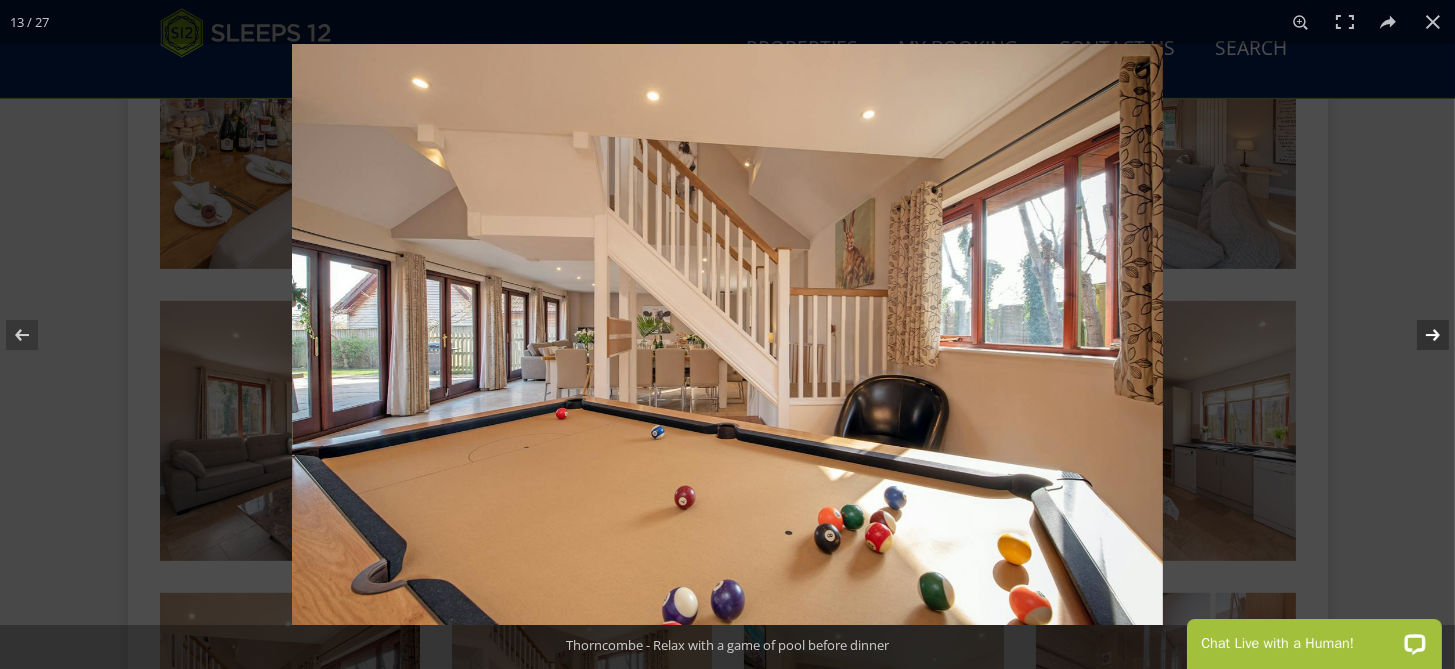 click at bounding box center (1420, 335) 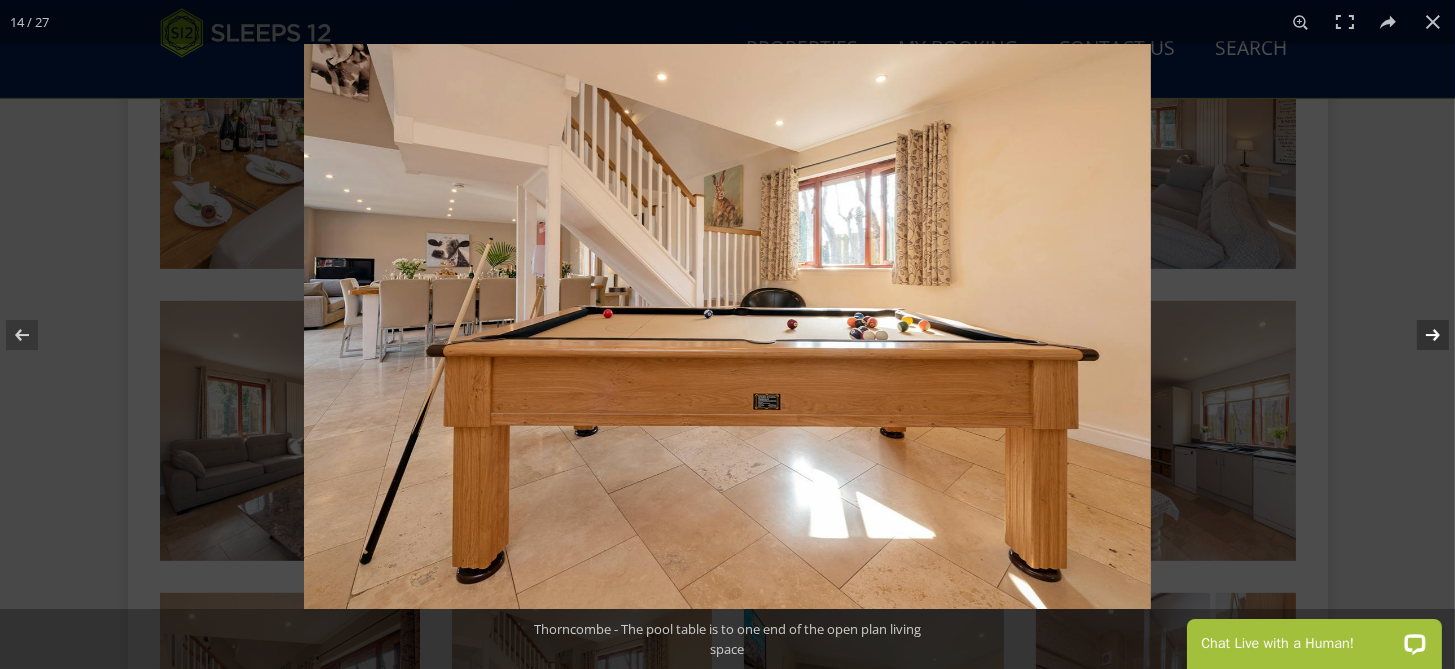 click at bounding box center [1420, 335] 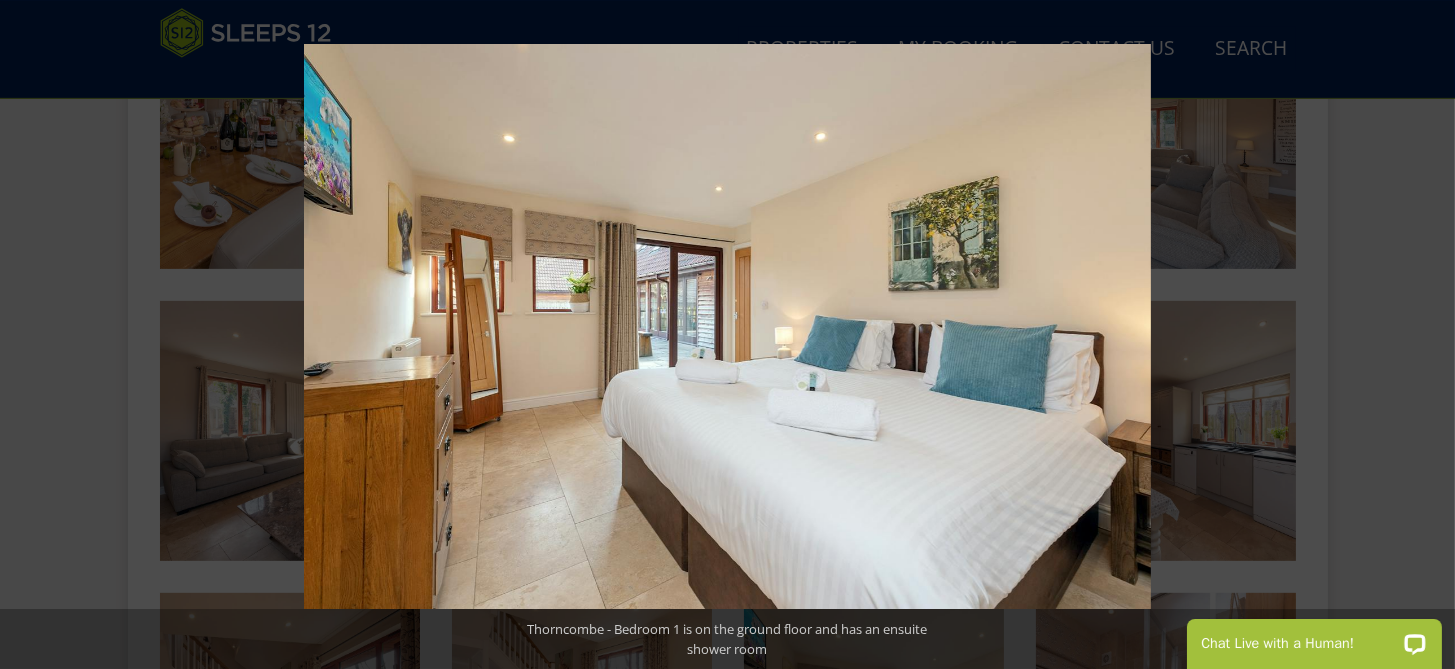 click at bounding box center [1420, 335] 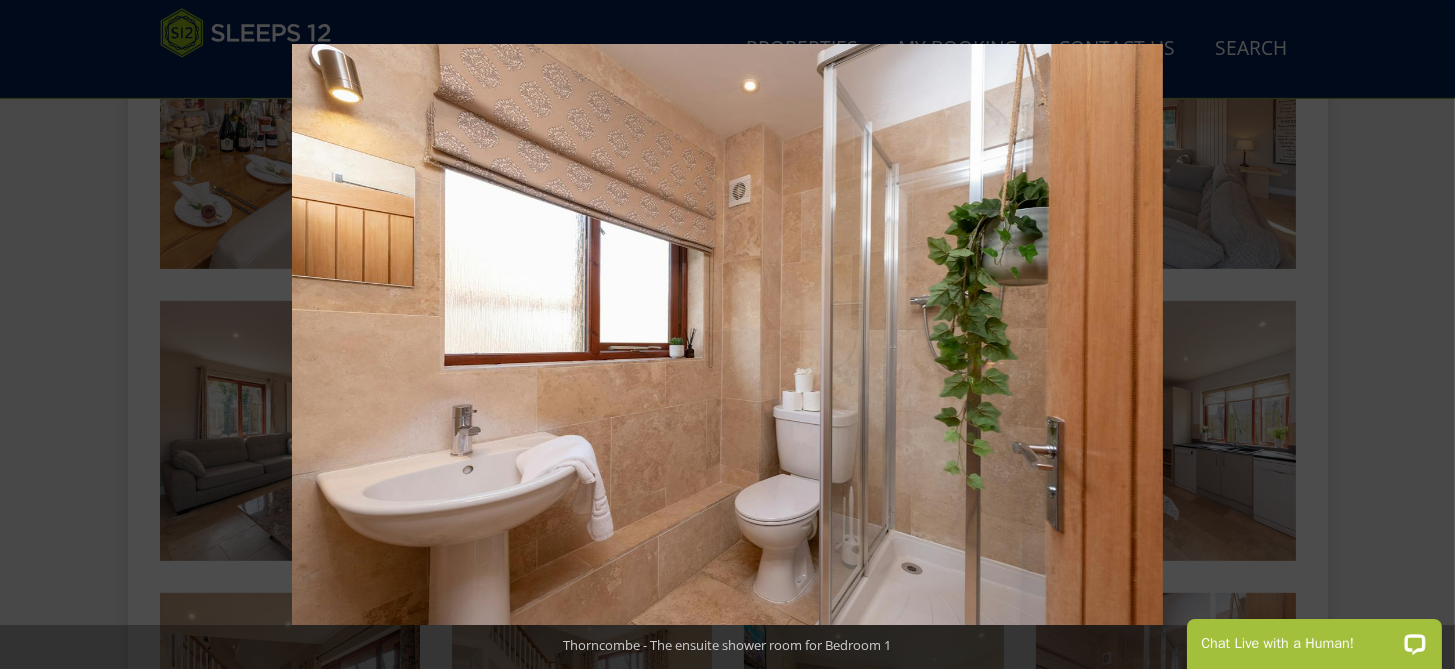 click at bounding box center [1420, 335] 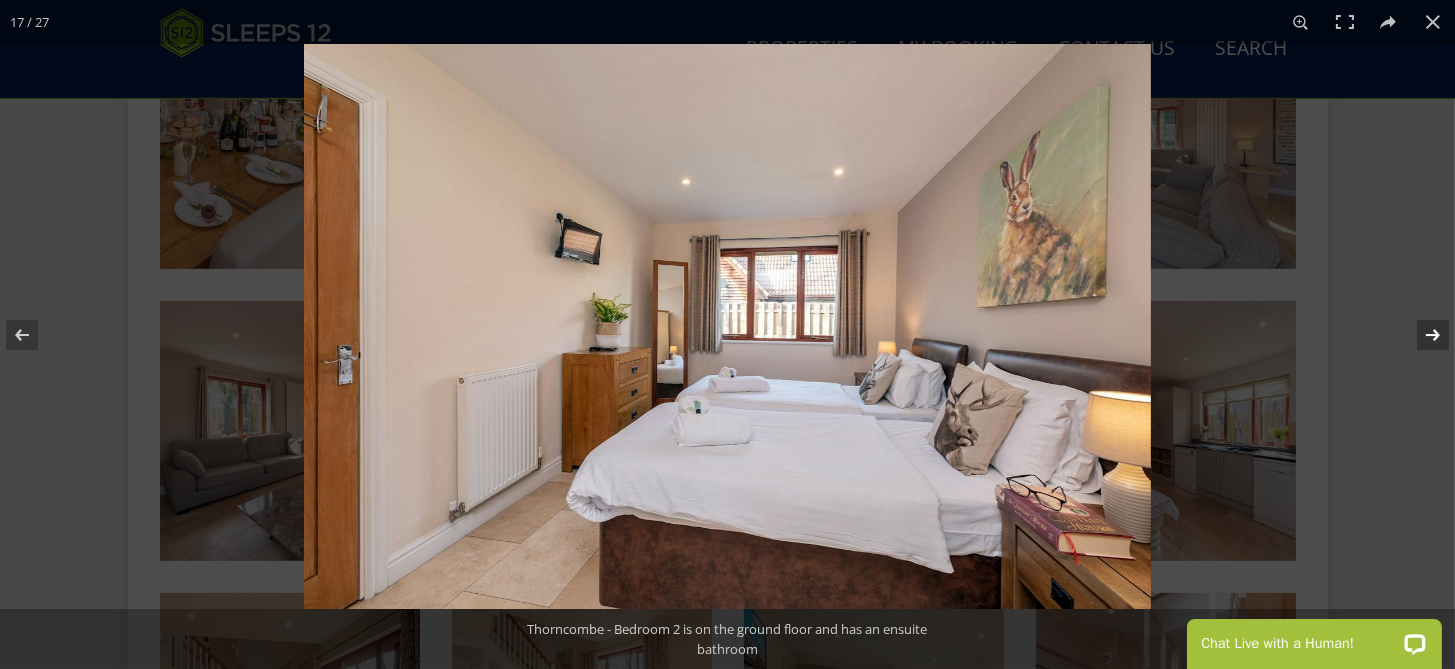 click at bounding box center (1420, 335) 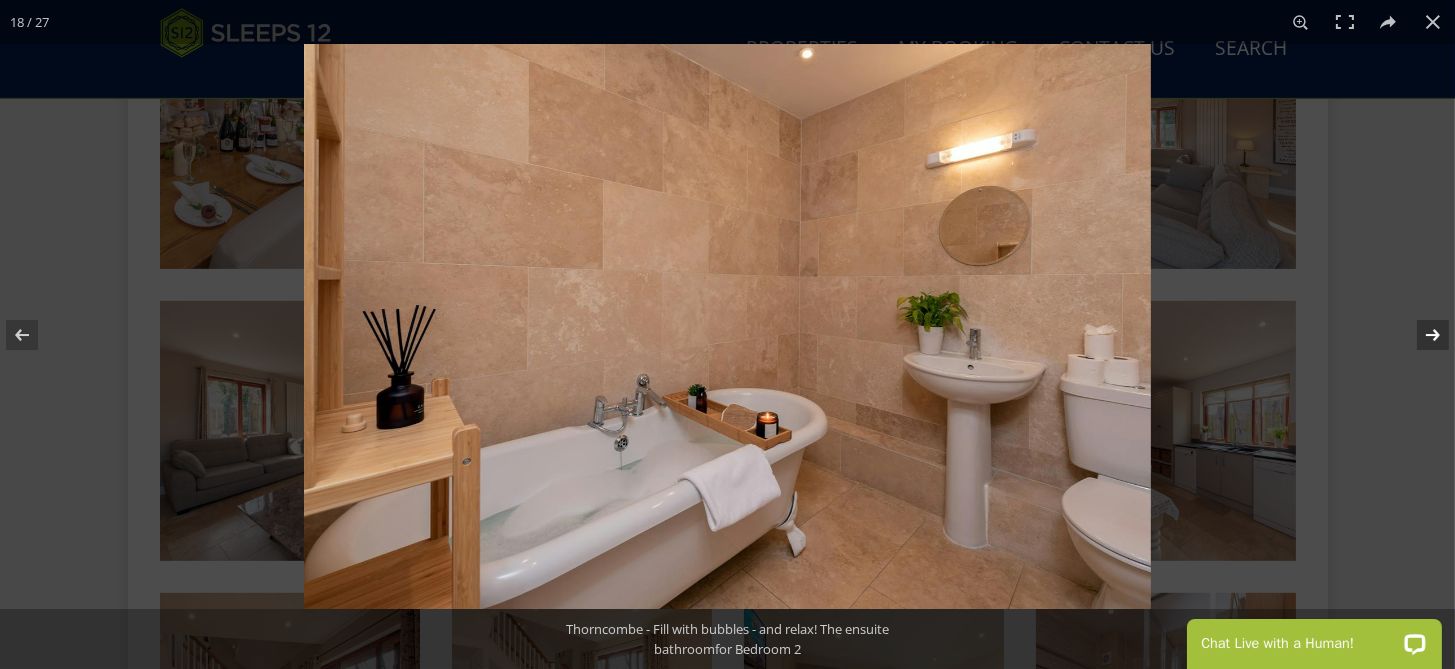 click at bounding box center (1420, 335) 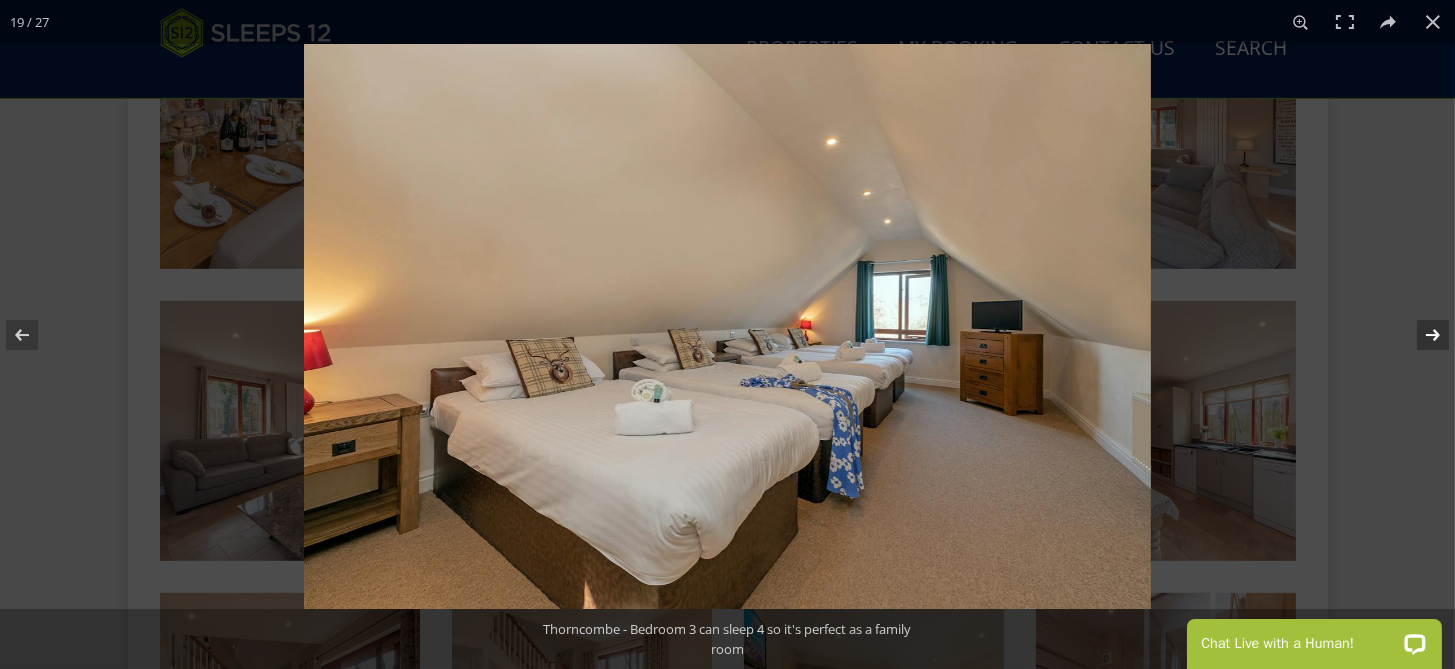 click at bounding box center (1420, 335) 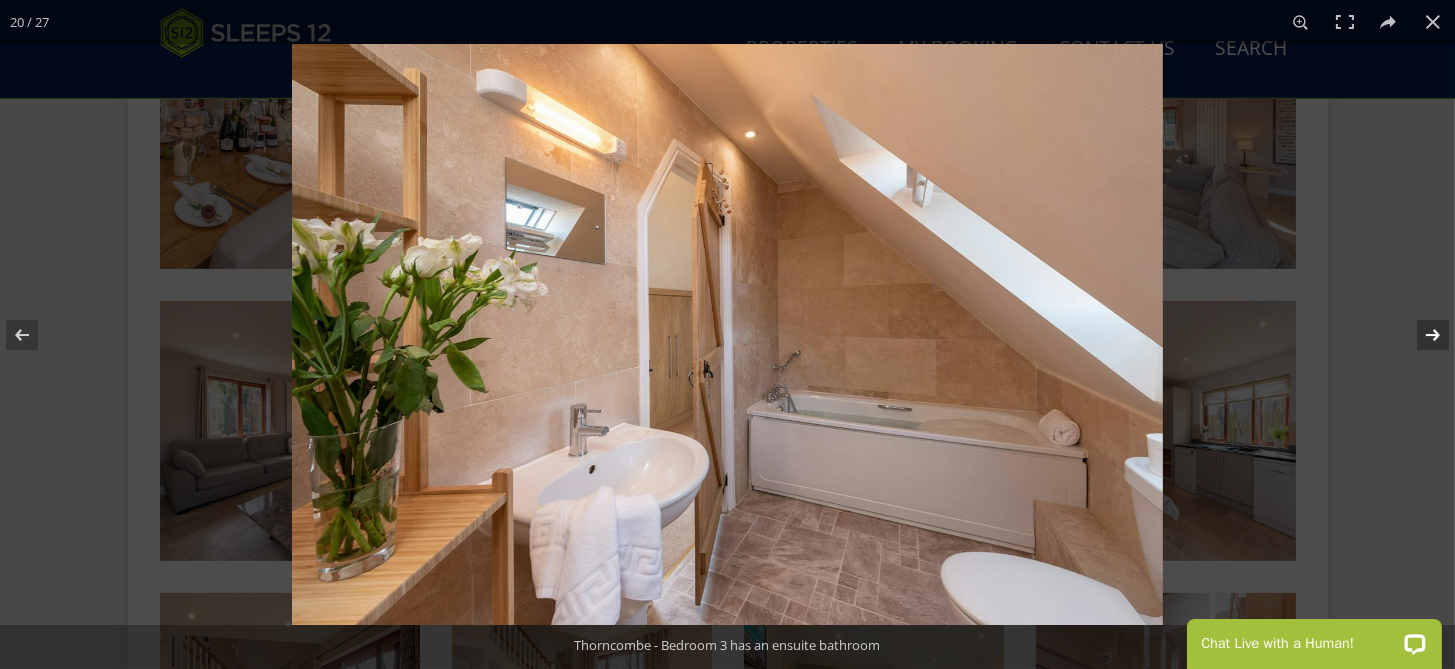 click at bounding box center [1420, 335] 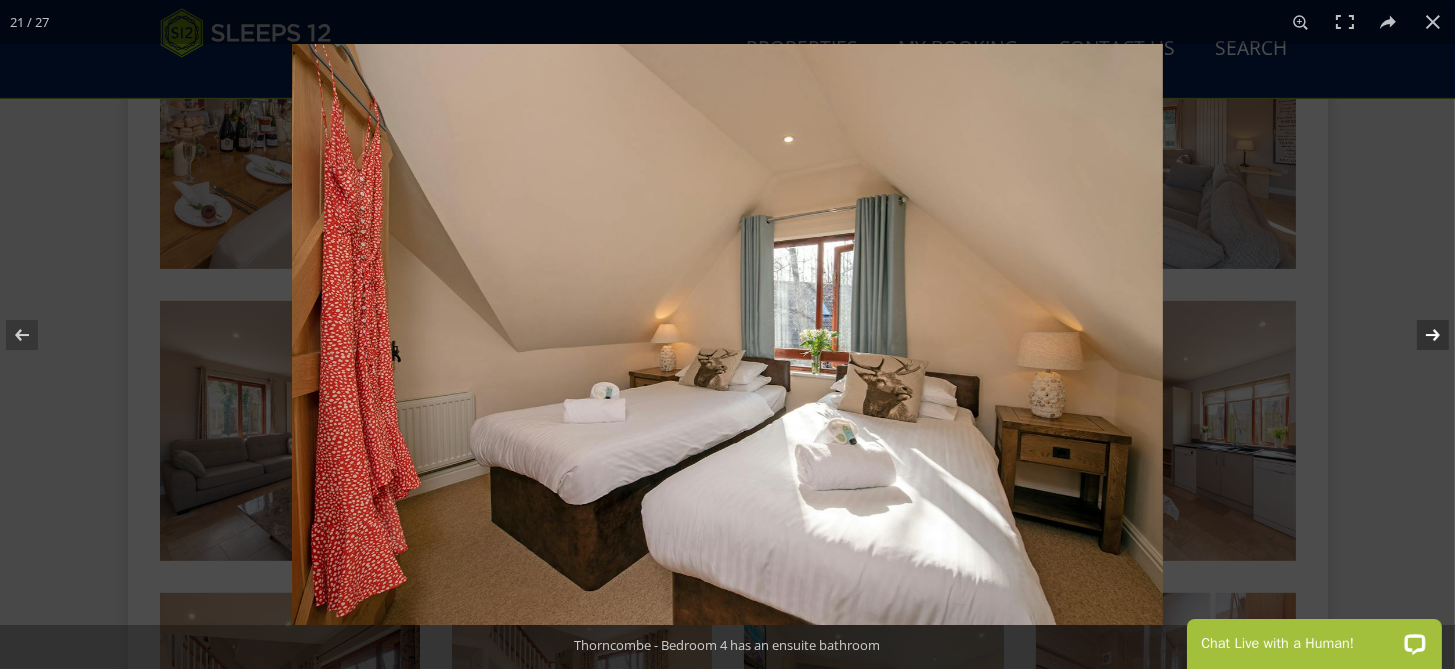 click at bounding box center [1420, 335] 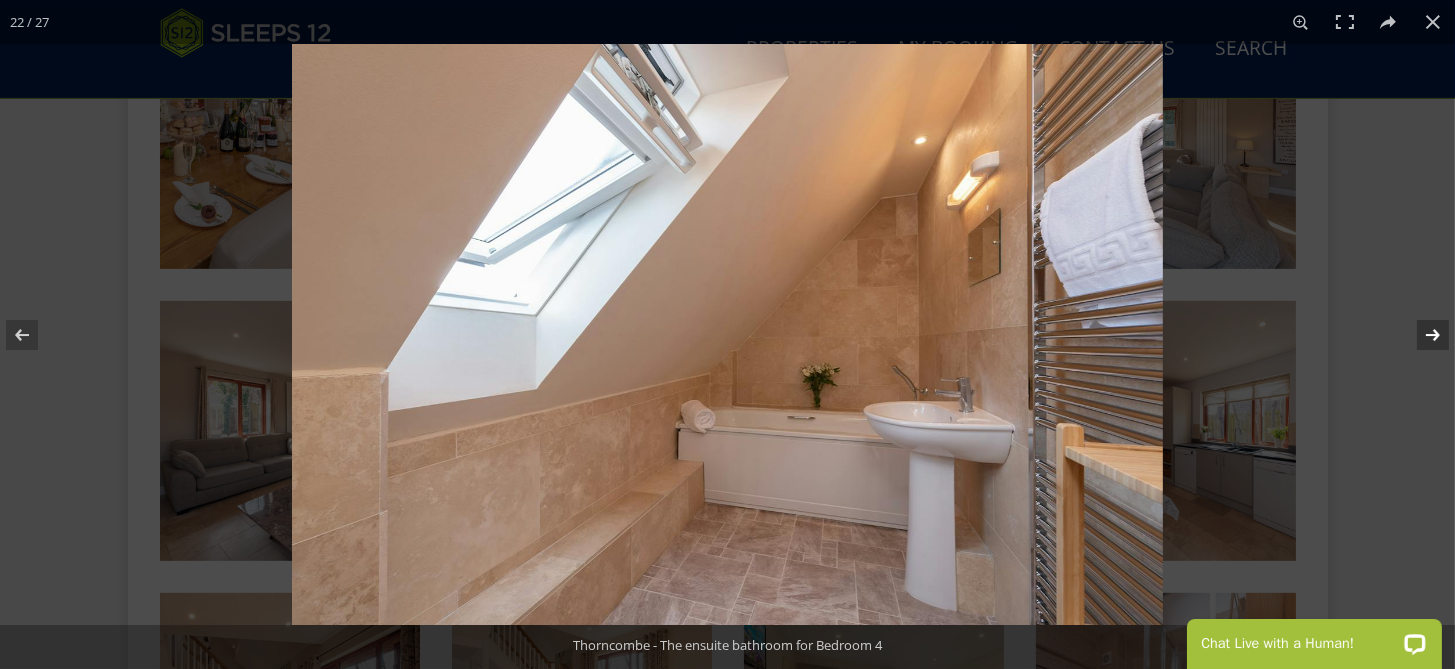 click at bounding box center [1420, 335] 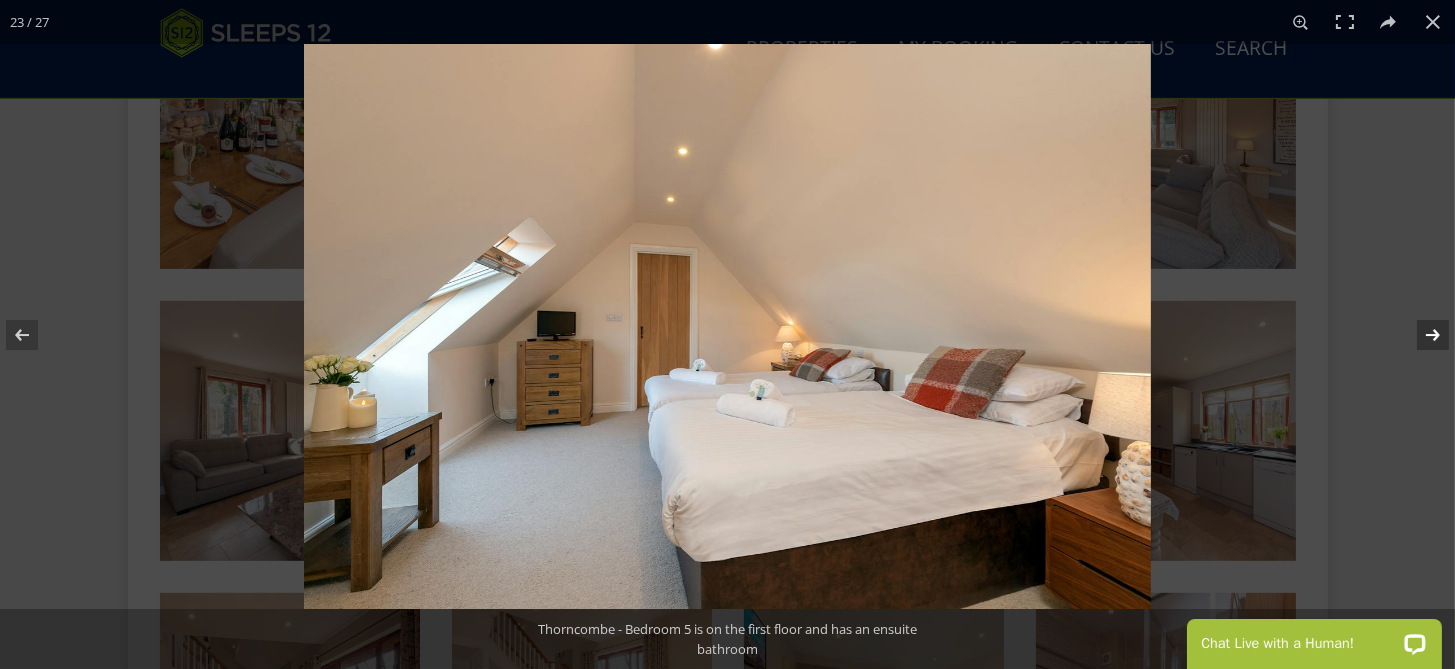 click at bounding box center (1420, 335) 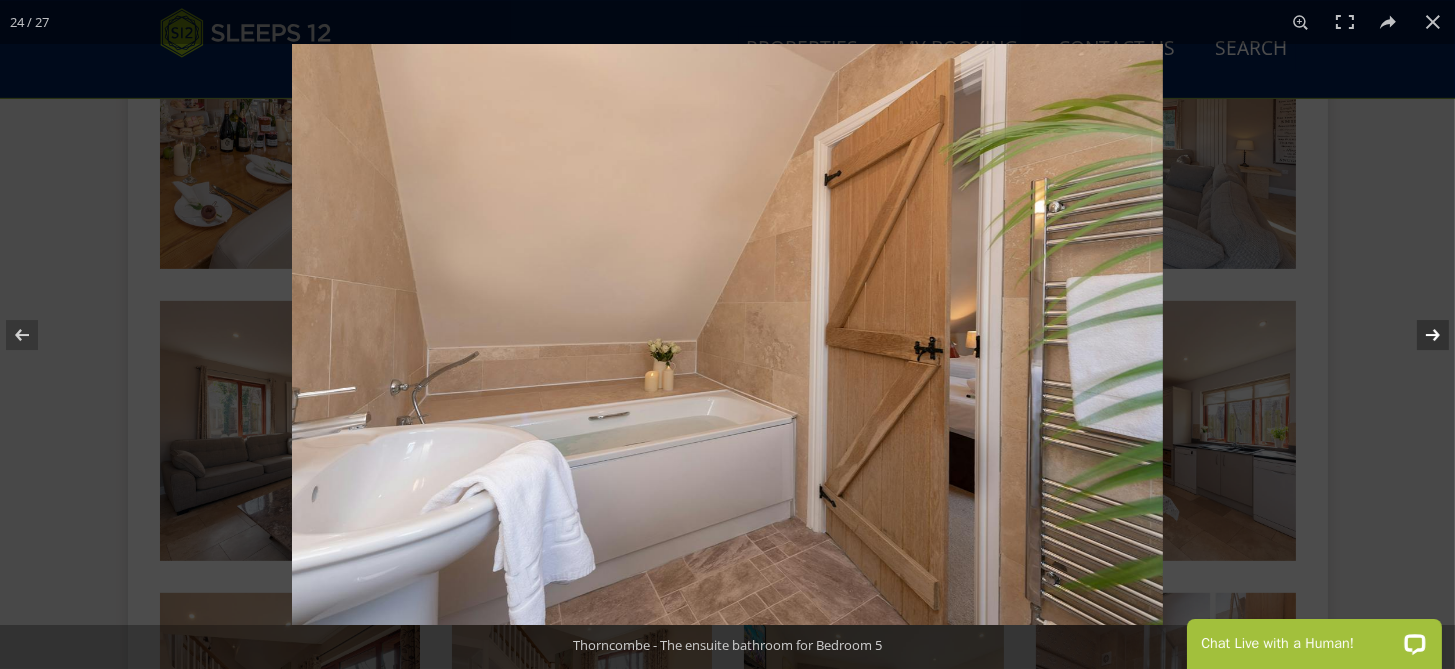 click at bounding box center [1420, 335] 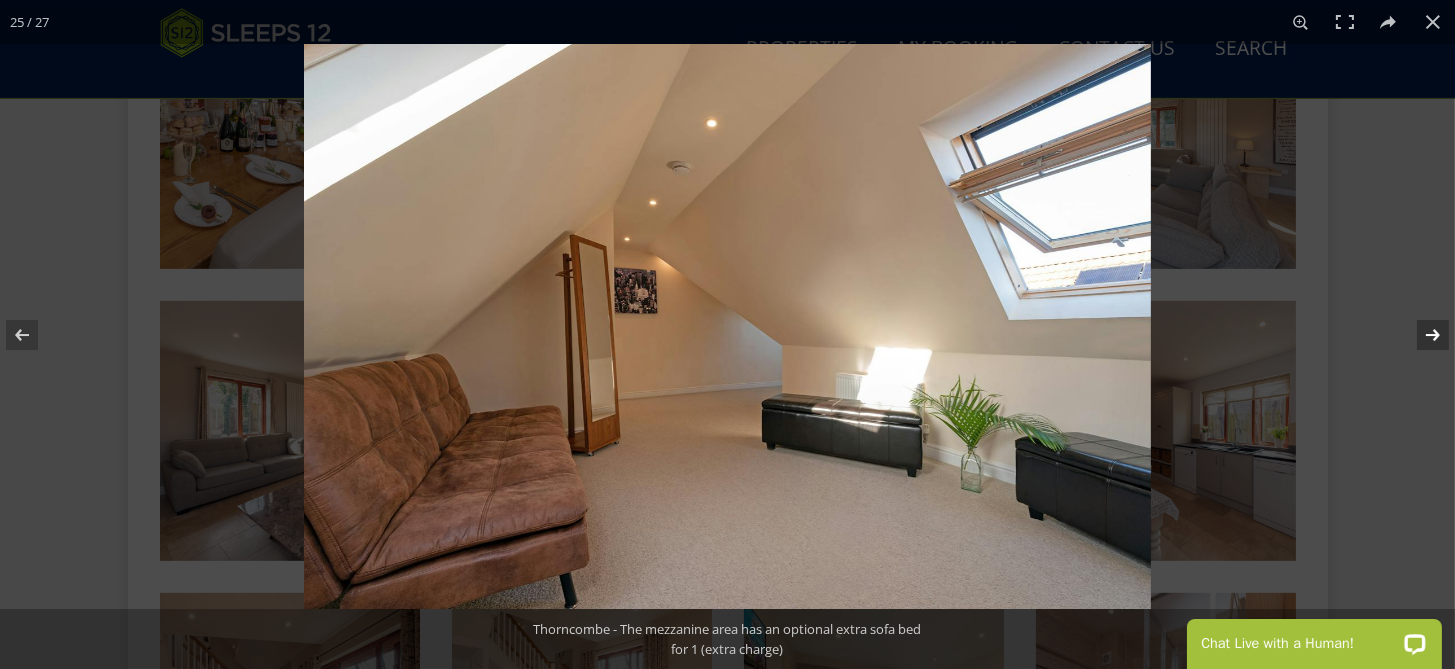 click at bounding box center (1420, 335) 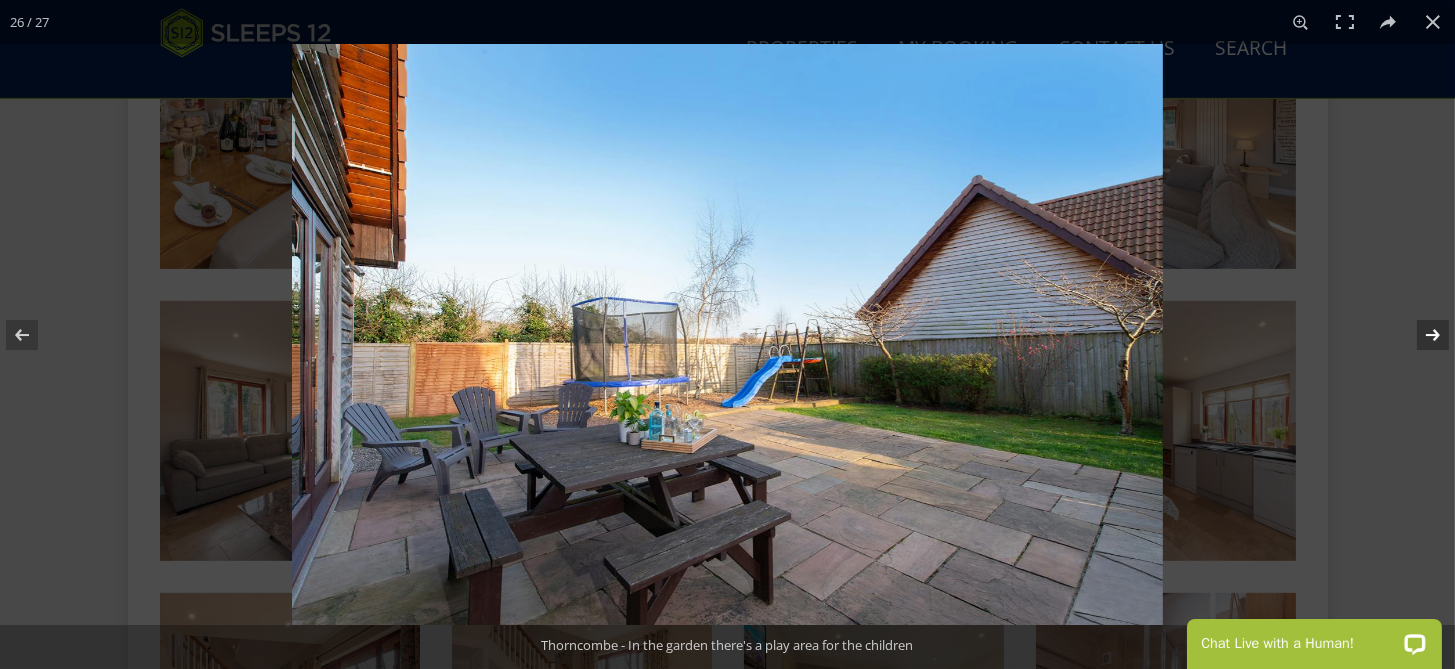 click at bounding box center [1420, 335] 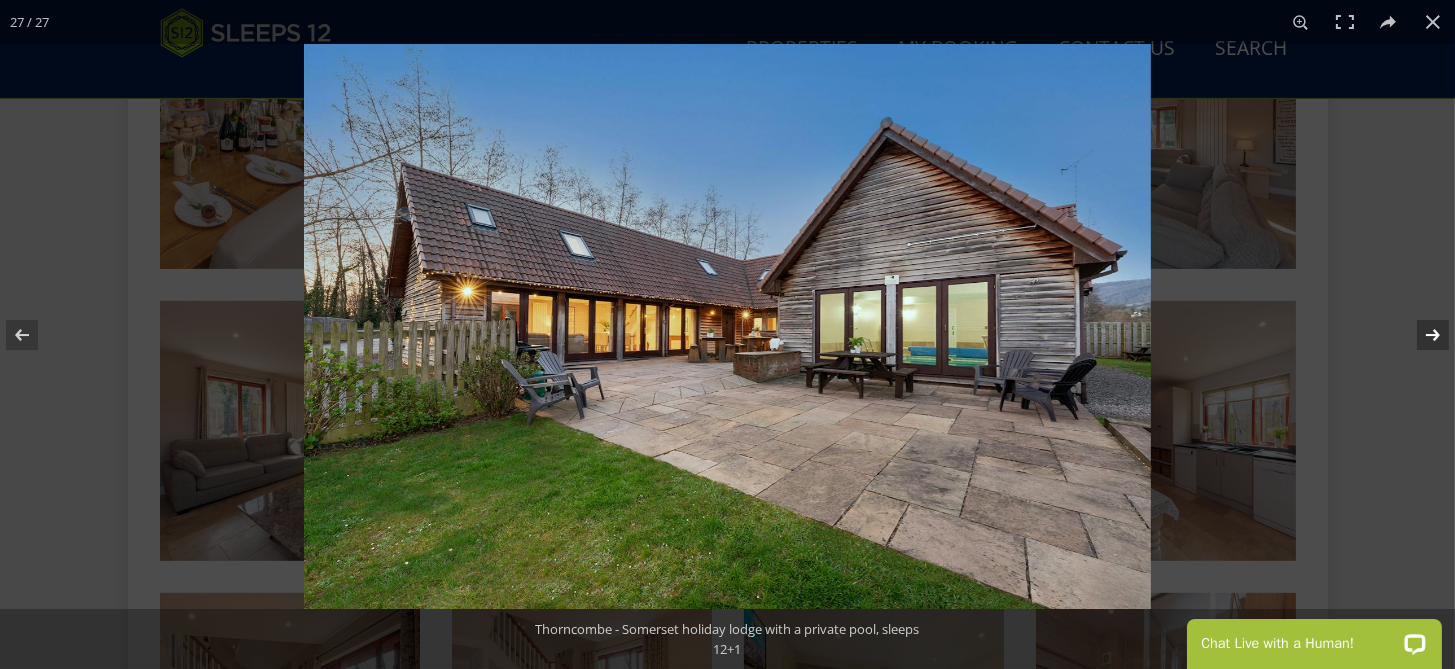 click at bounding box center [1420, 335] 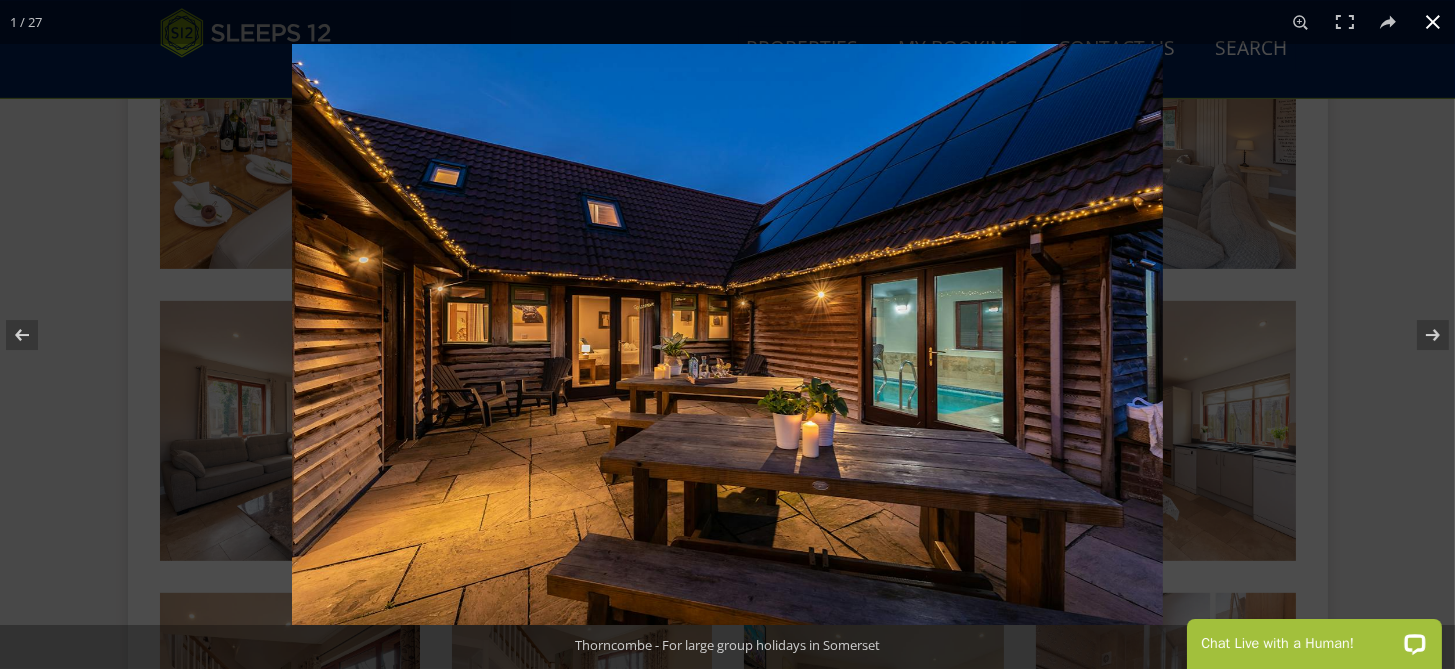 click at bounding box center (1433, 22) 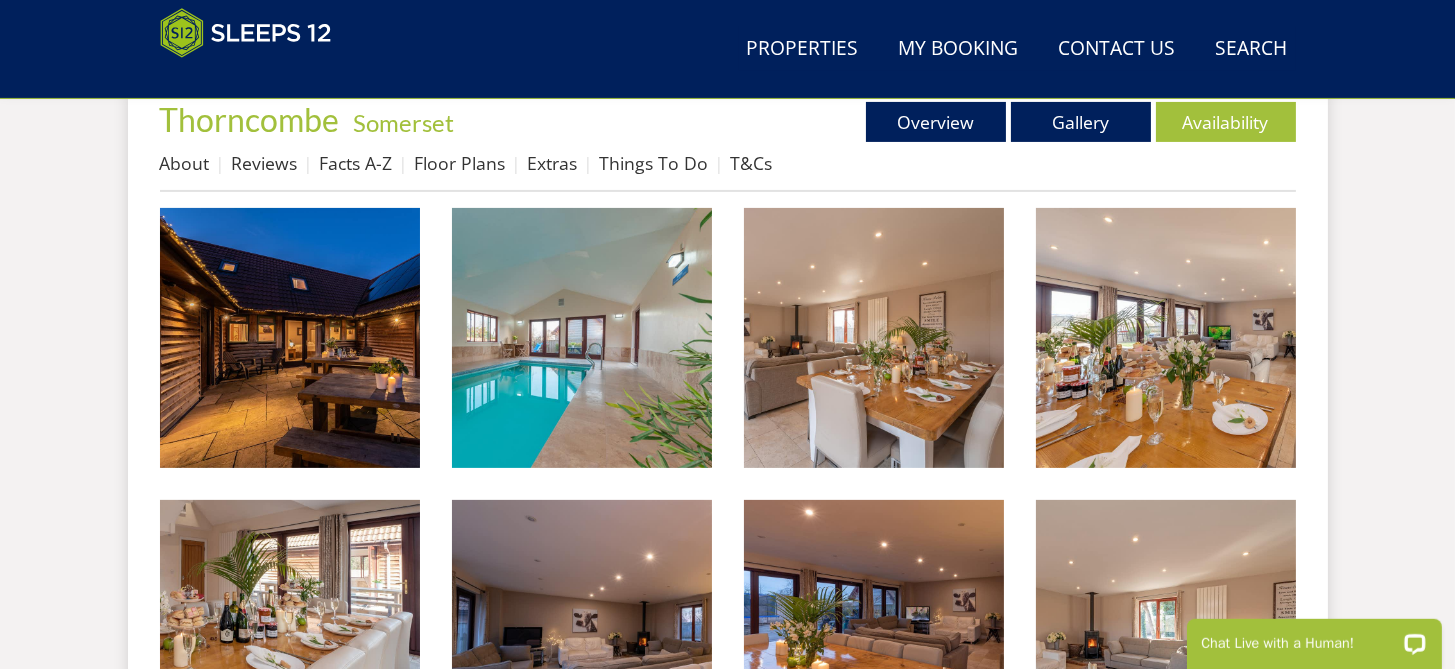scroll, scrollTop: 709, scrollLeft: 0, axis: vertical 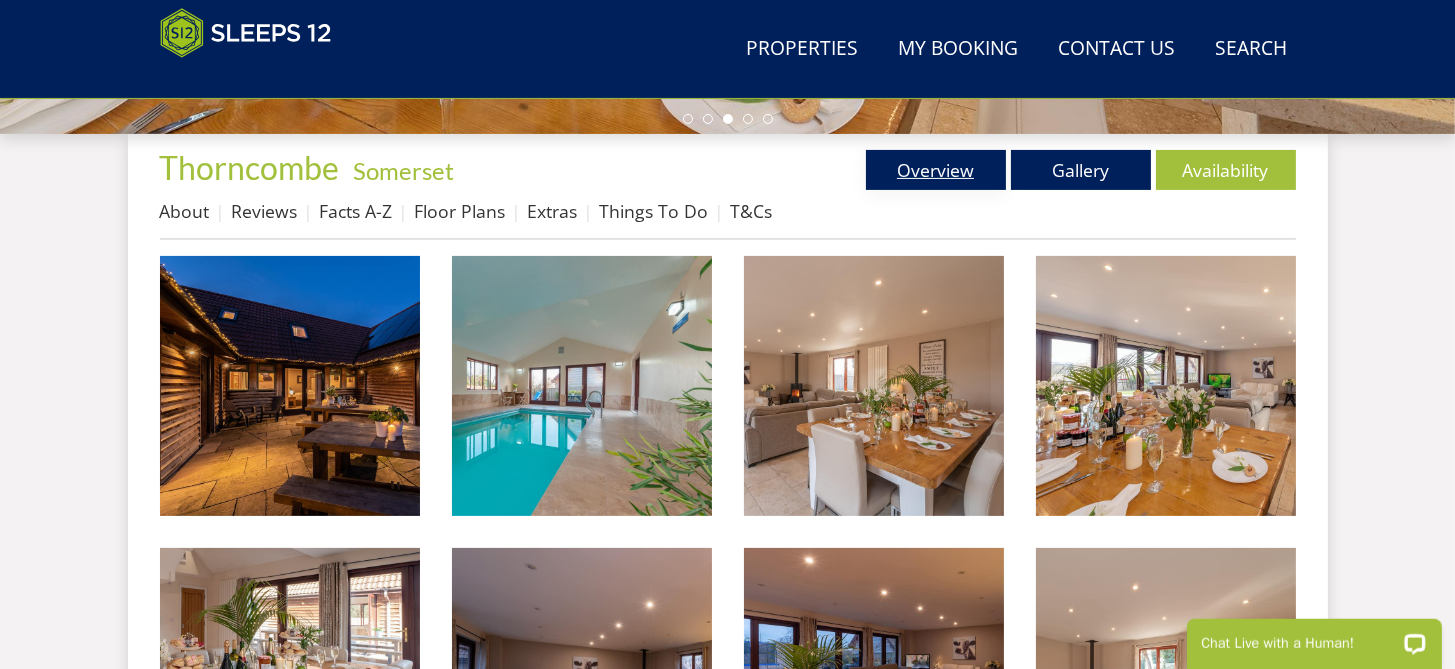 click on "Overview" at bounding box center [936, 170] 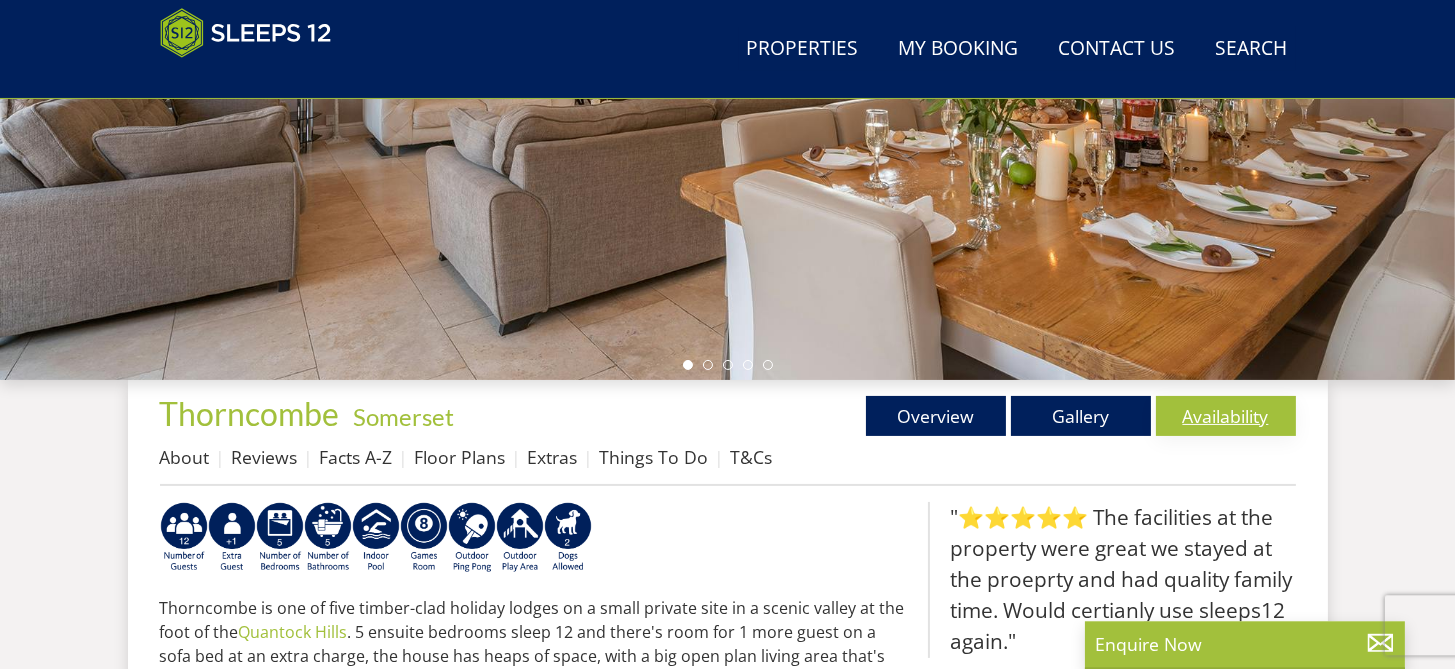 scroll, scrollTop: 542, scrollLeft: 0, axis: vertical 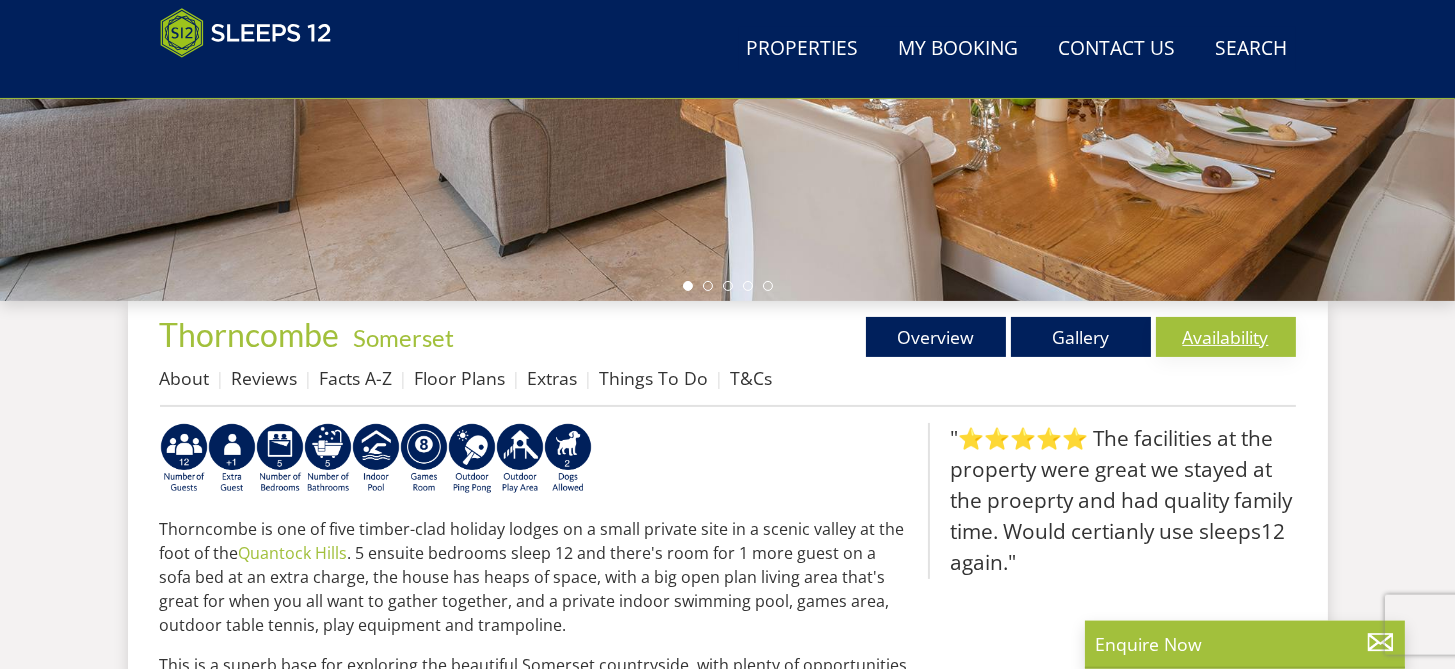 click on "Availability" at bounding box center [1226, 337] 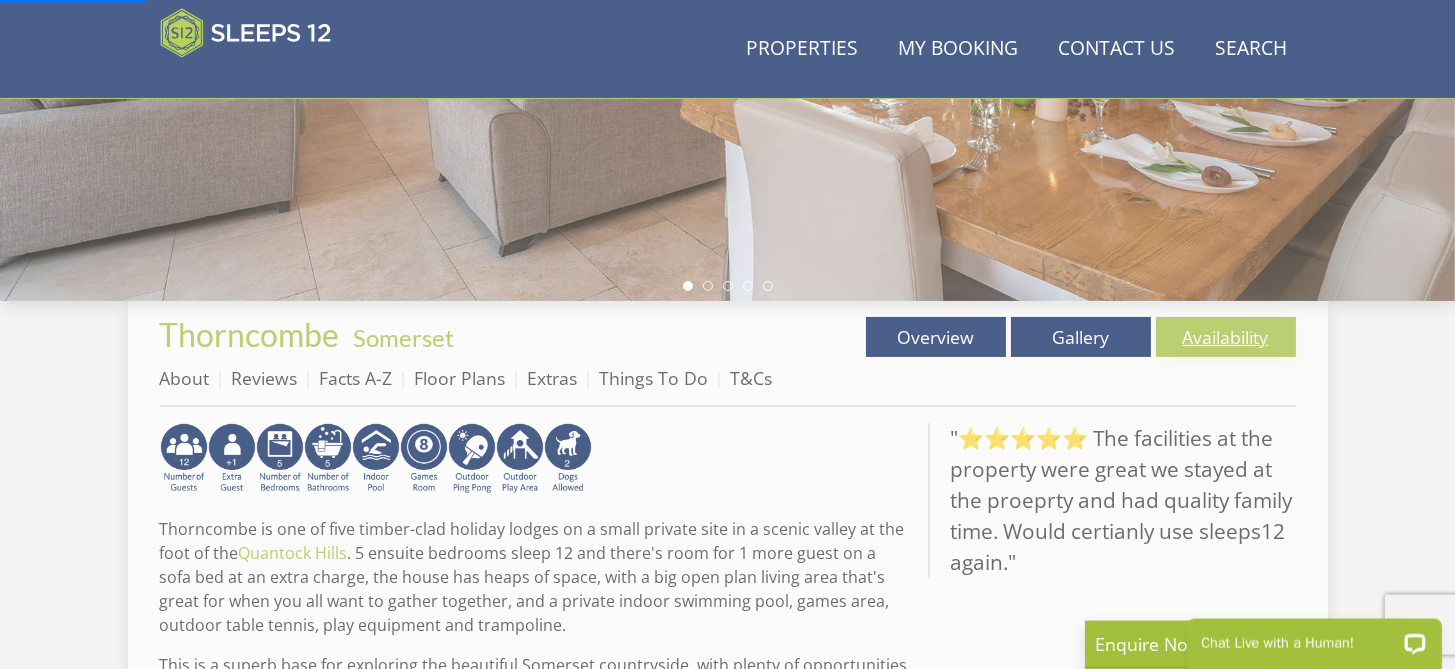 scroll, scrollTop: 0, scrollLeft: 0, axis: both 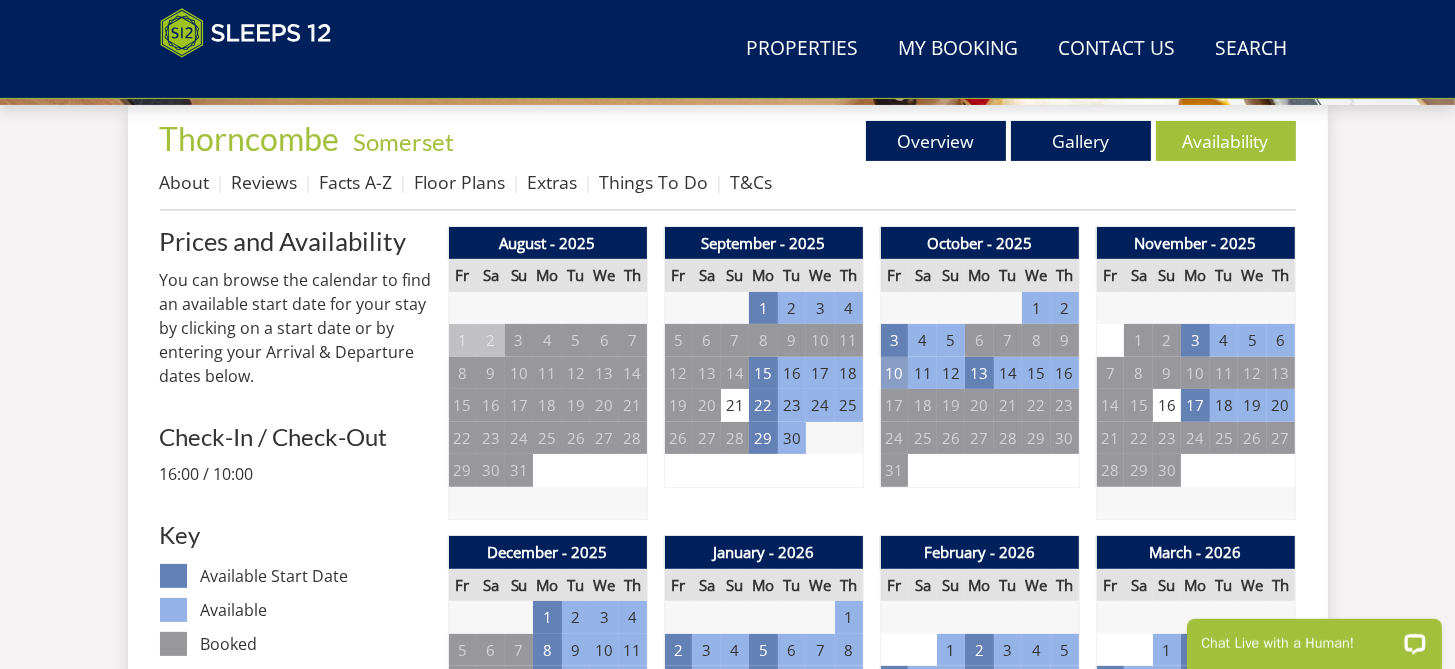 click on "10" at bounding box center (894, 373) 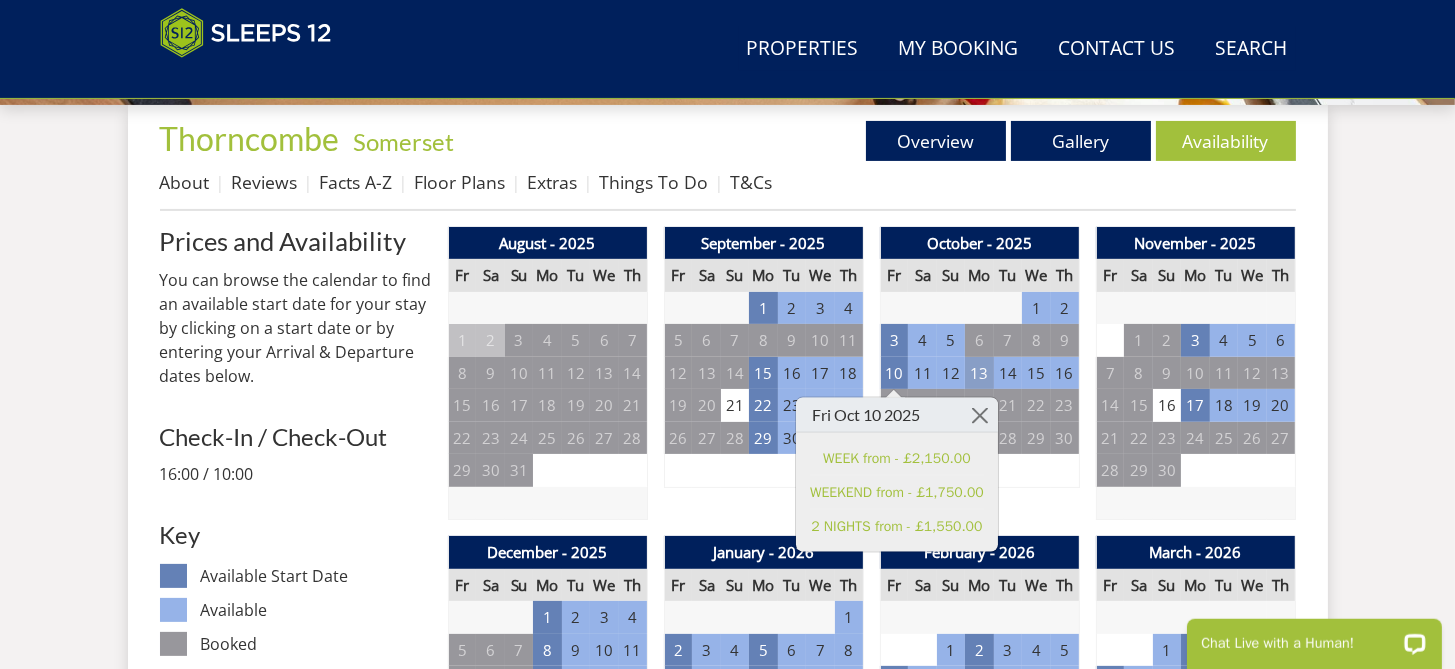 click on "13" at bounding box center [979, 373] 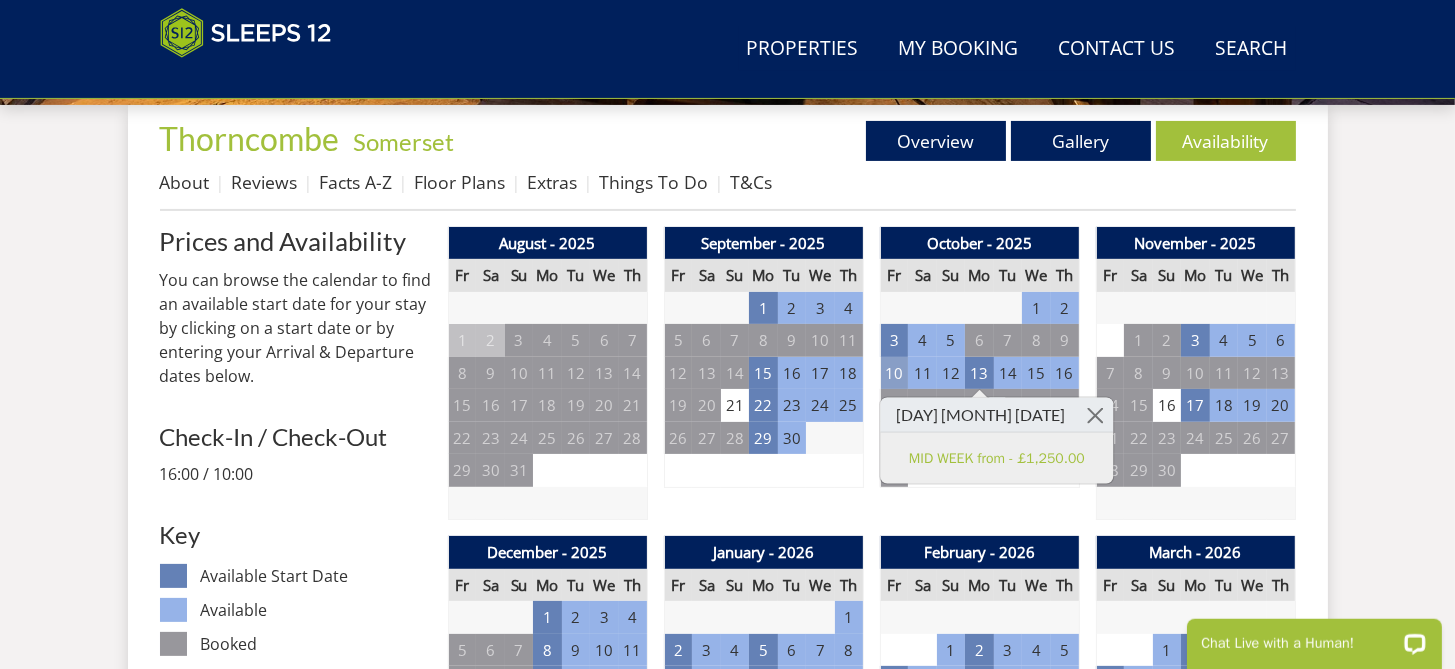 click on "10" at bounding box center (894, 373) 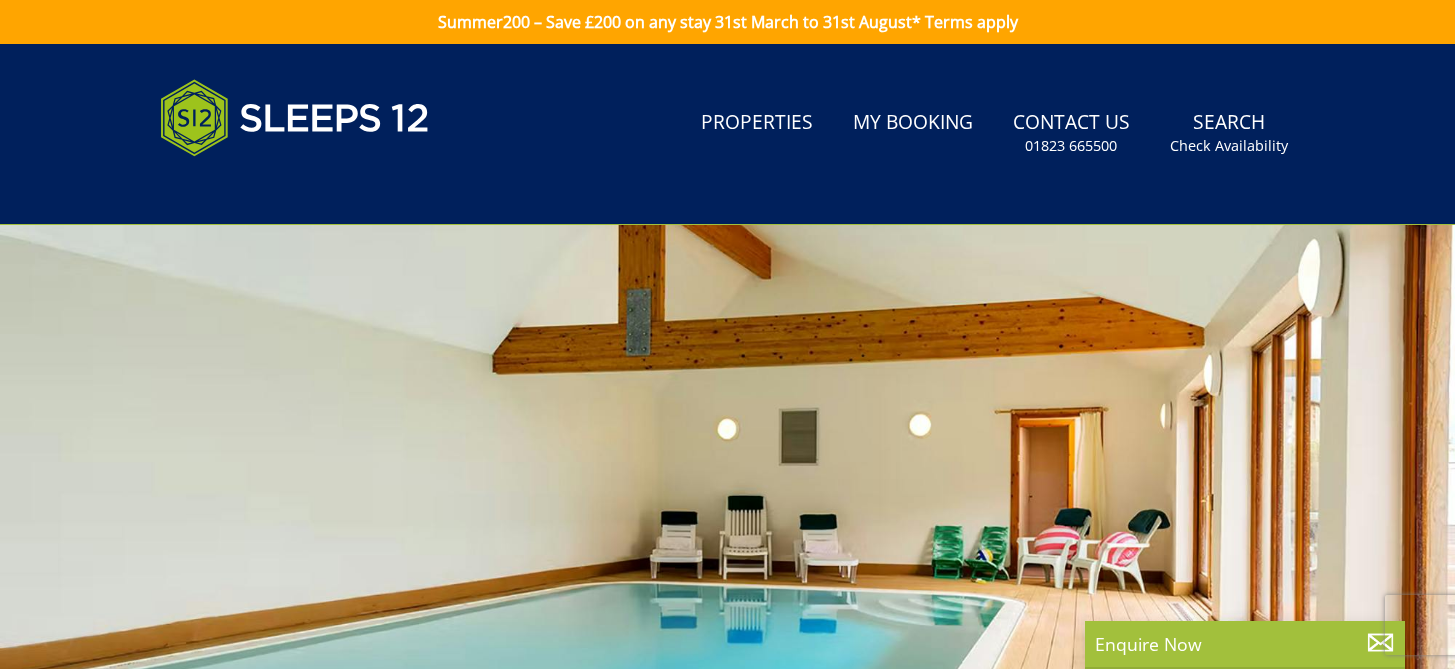 scroll, scrollTop: 0, scrollLeft: 0, axis: both 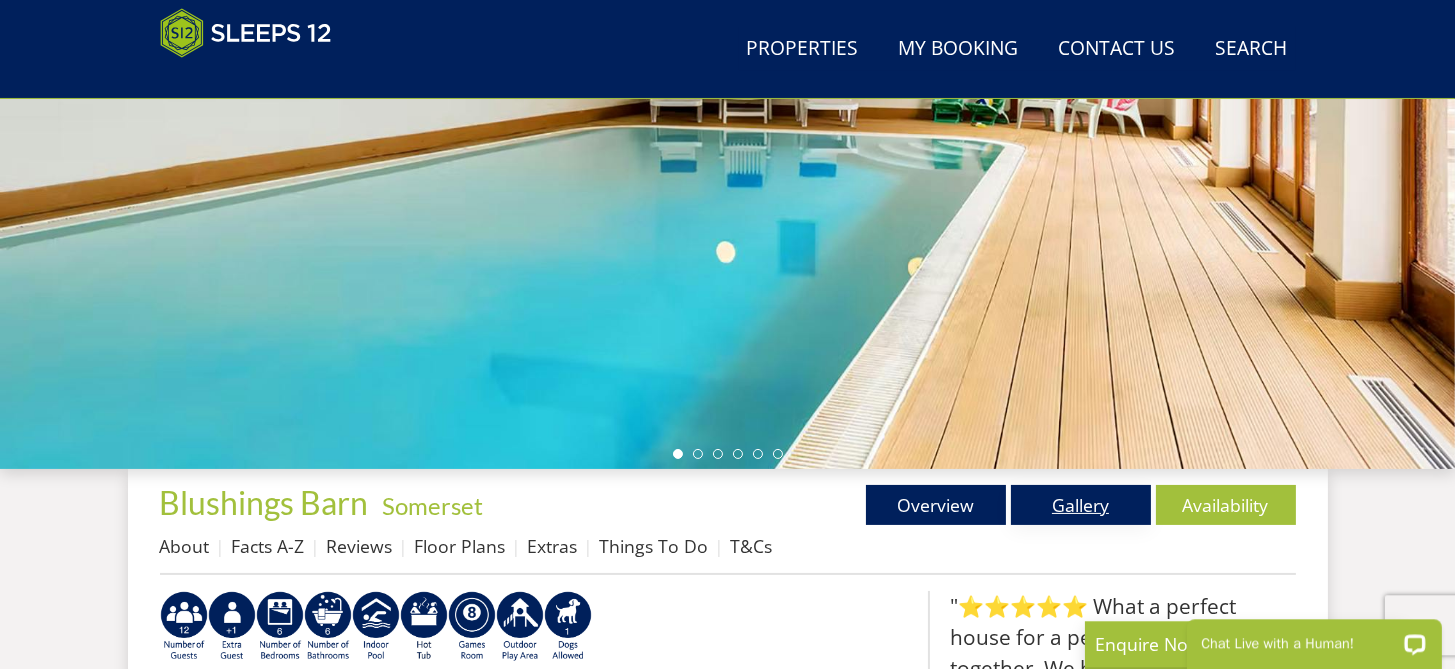 click on "Gallery" at bounding box center (1081, 505) 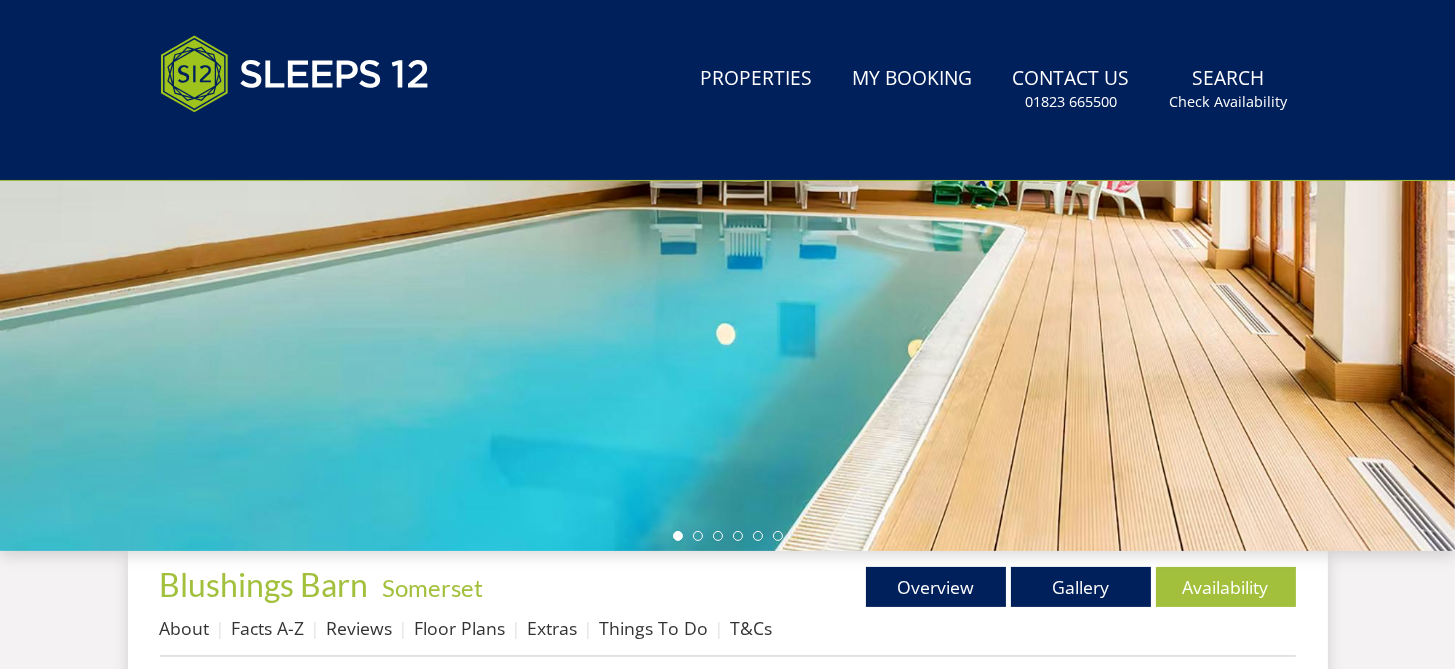 scroll, scrollTop: 0, scrollLeft: 0, axis: both 